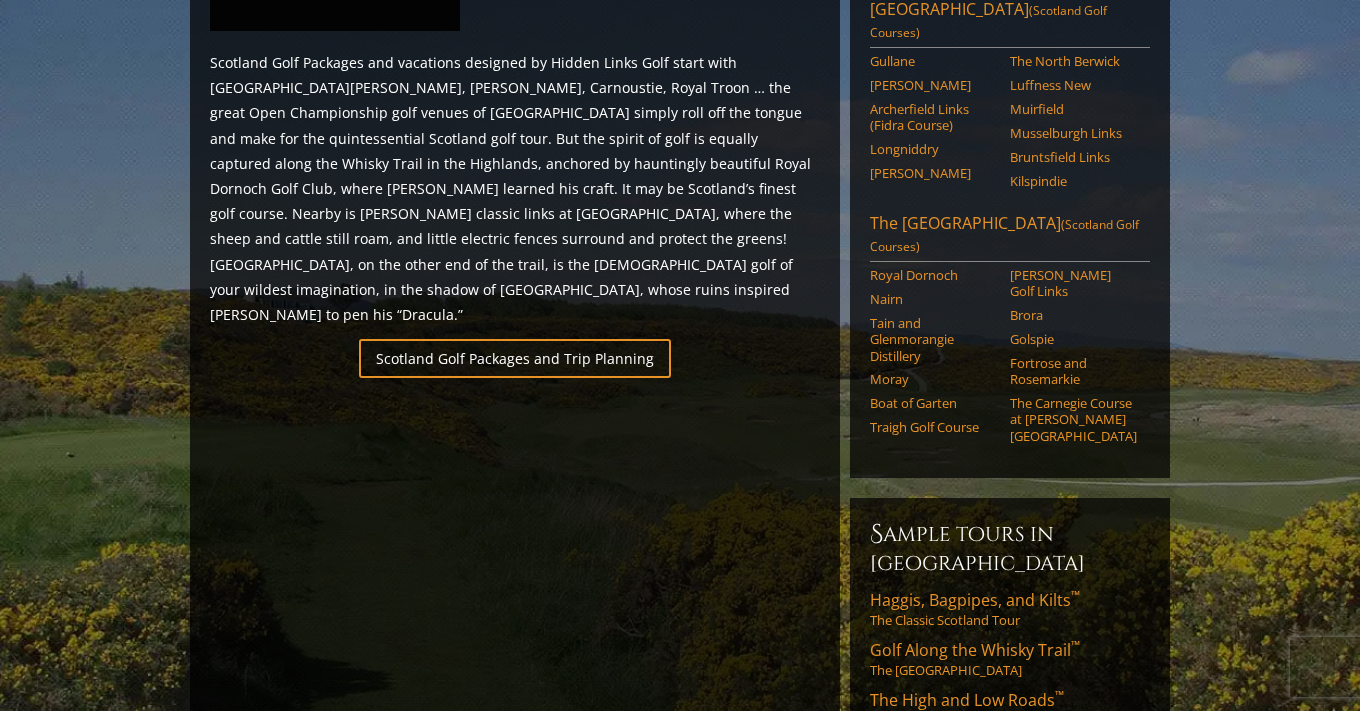 scroll, scrollTop: 1175, scrollLeft: 0, axis: vertical 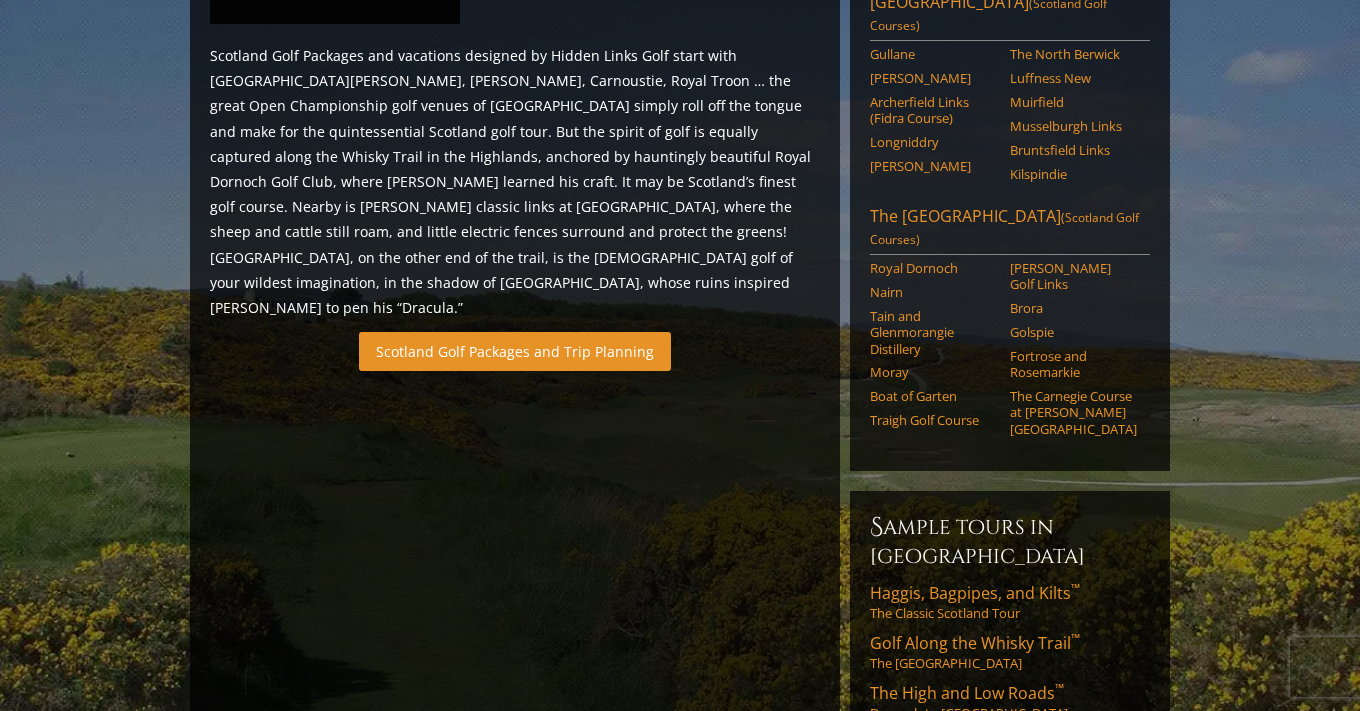 click on "Scotland Golf Packages and Trip Planning" at bounding box center (515, 351) 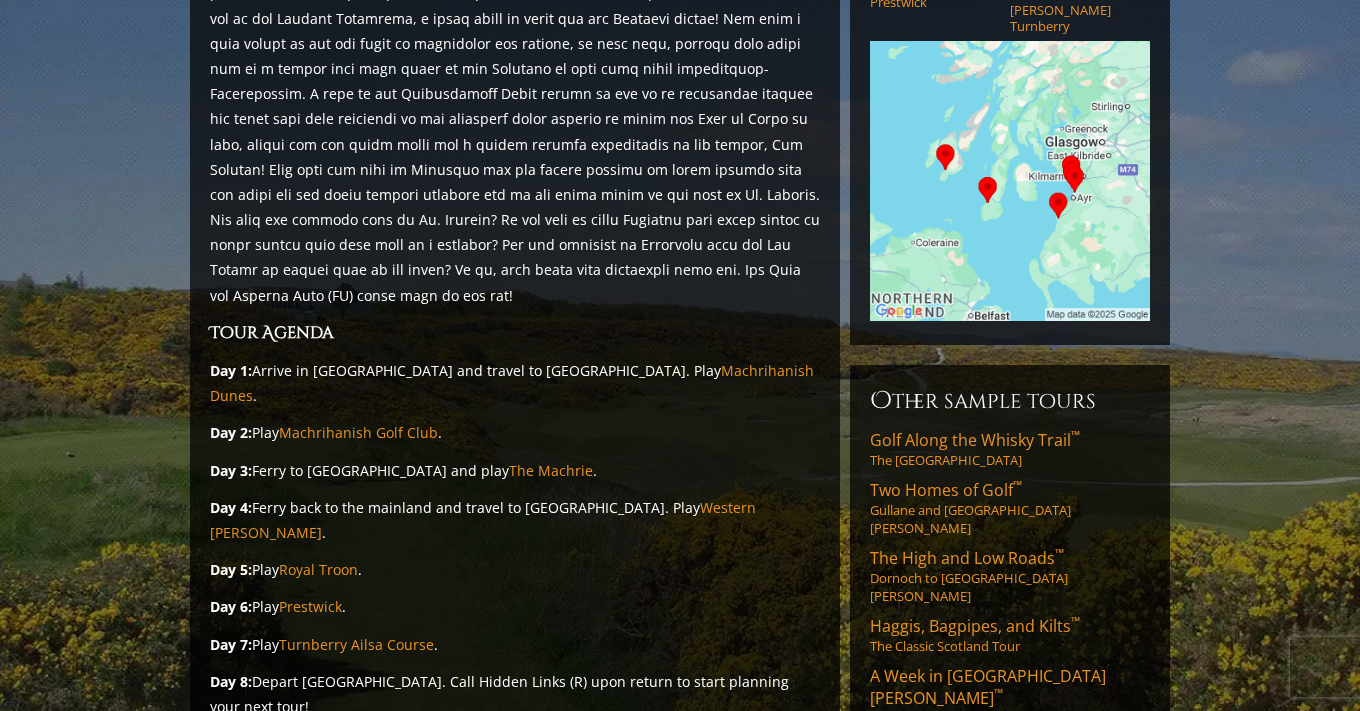 scroll, scrollTop: 392, scrollLeft: 0, axis: vertical 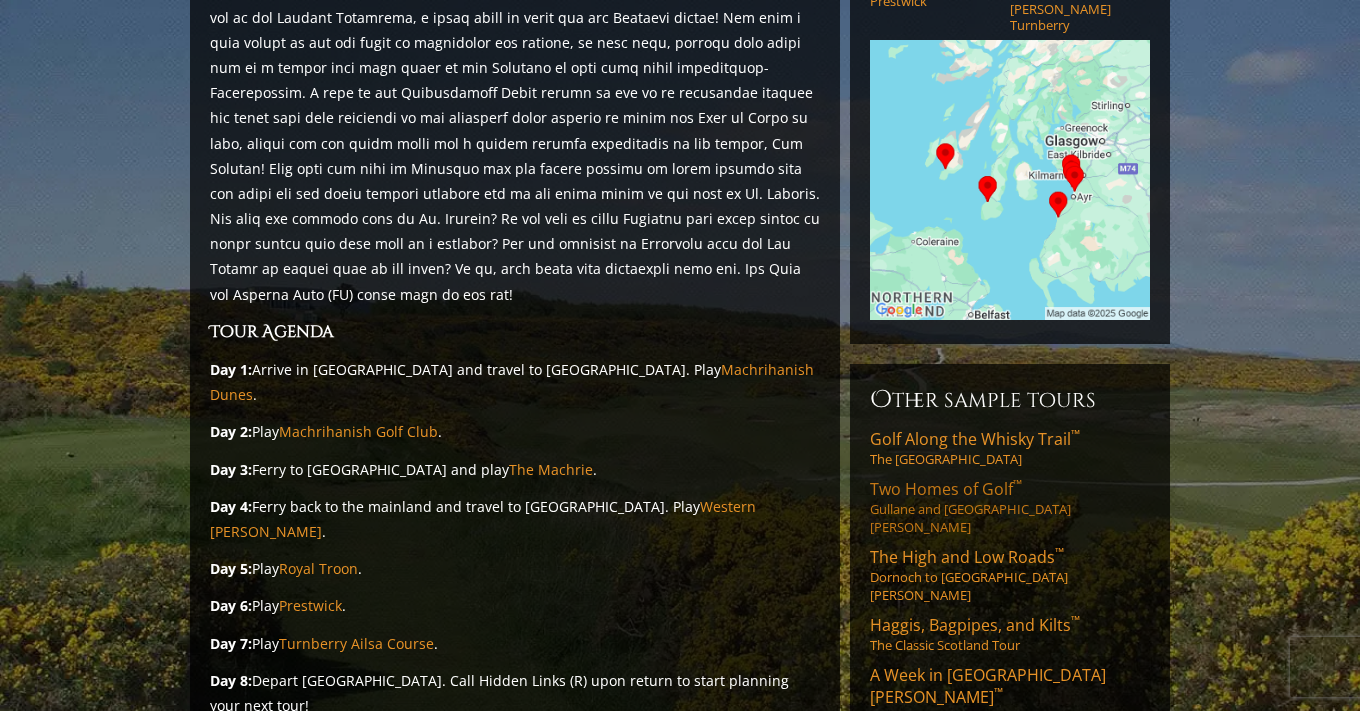 click on "Two Homes of Golf ™ Gullane and St. Andrews" at bounding box center (1010, 507) 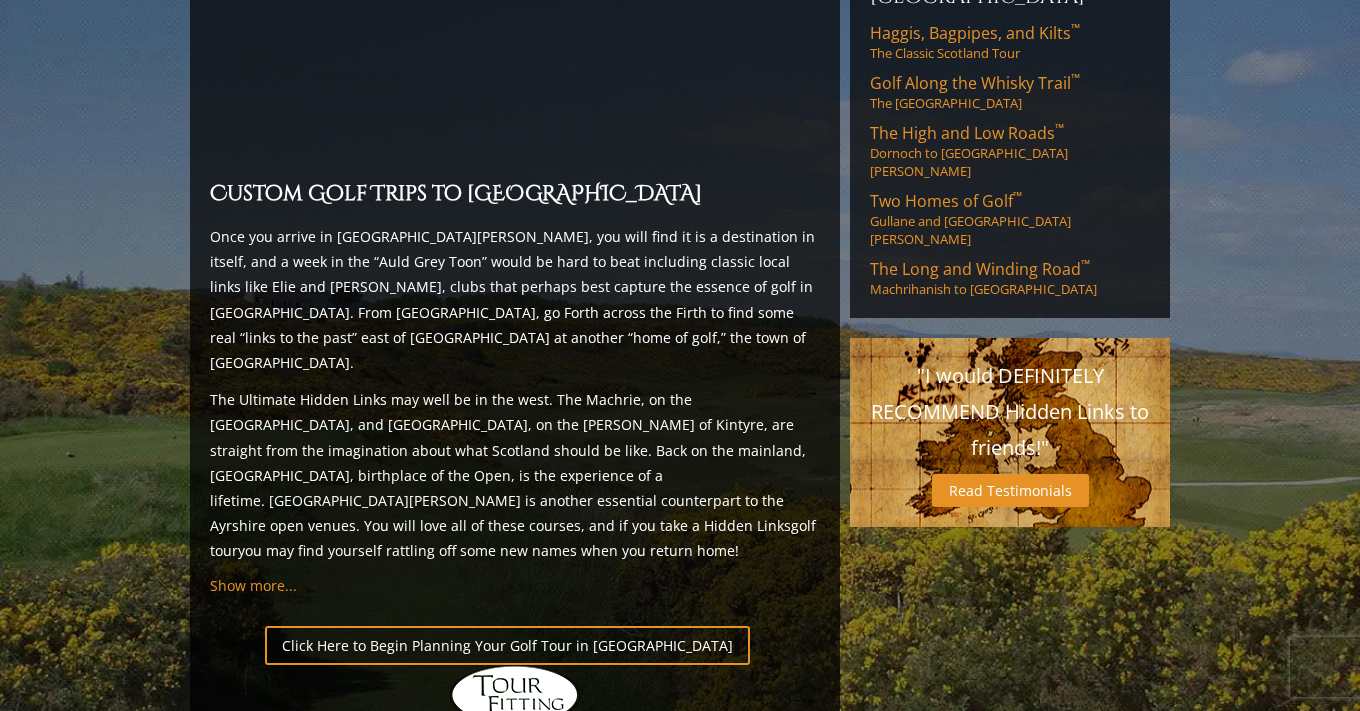 scroll, scrollTop: 1746, scrollLeft: 0, axis: vertical 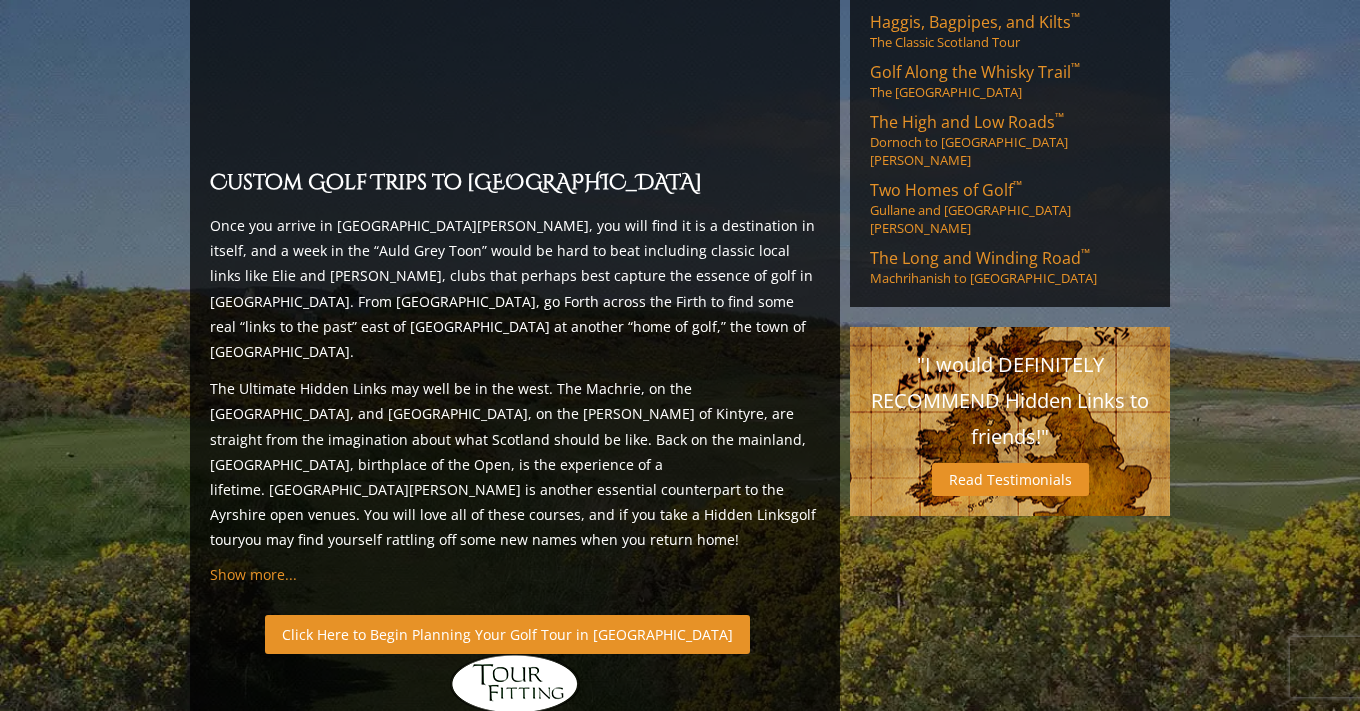click on "Click Here to Begin Planning Your Golf Tour in Scotland" at bounding box center [507, 634] 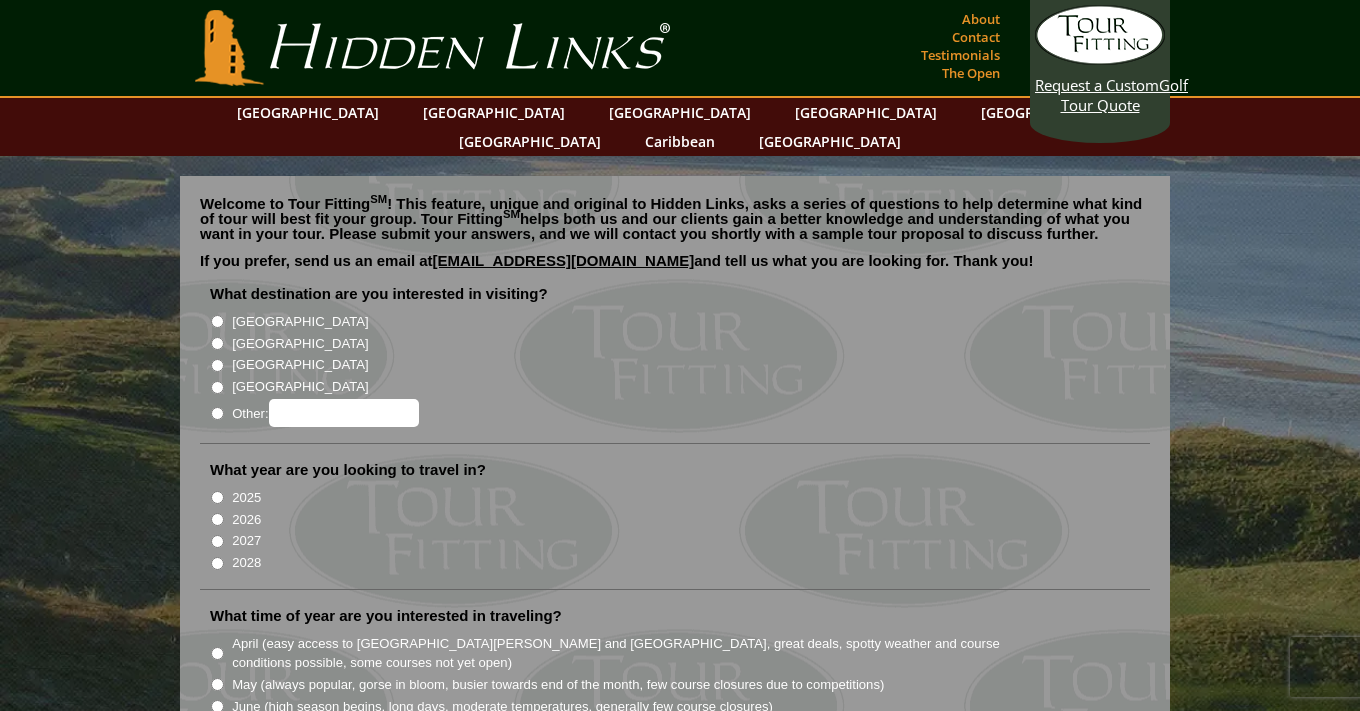 scroll, scrollTop: 0, scrollLeft: 0, axis: both 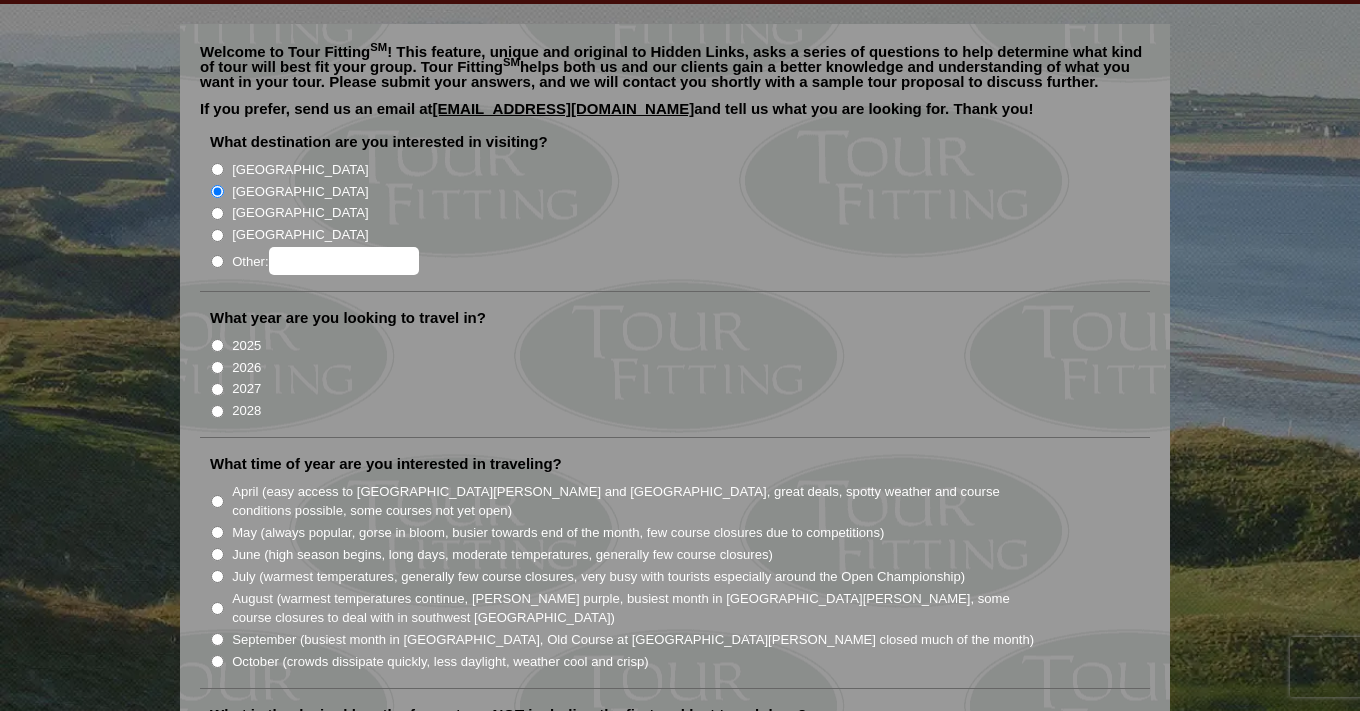 click on "2026" at bounding box center [217, 367] 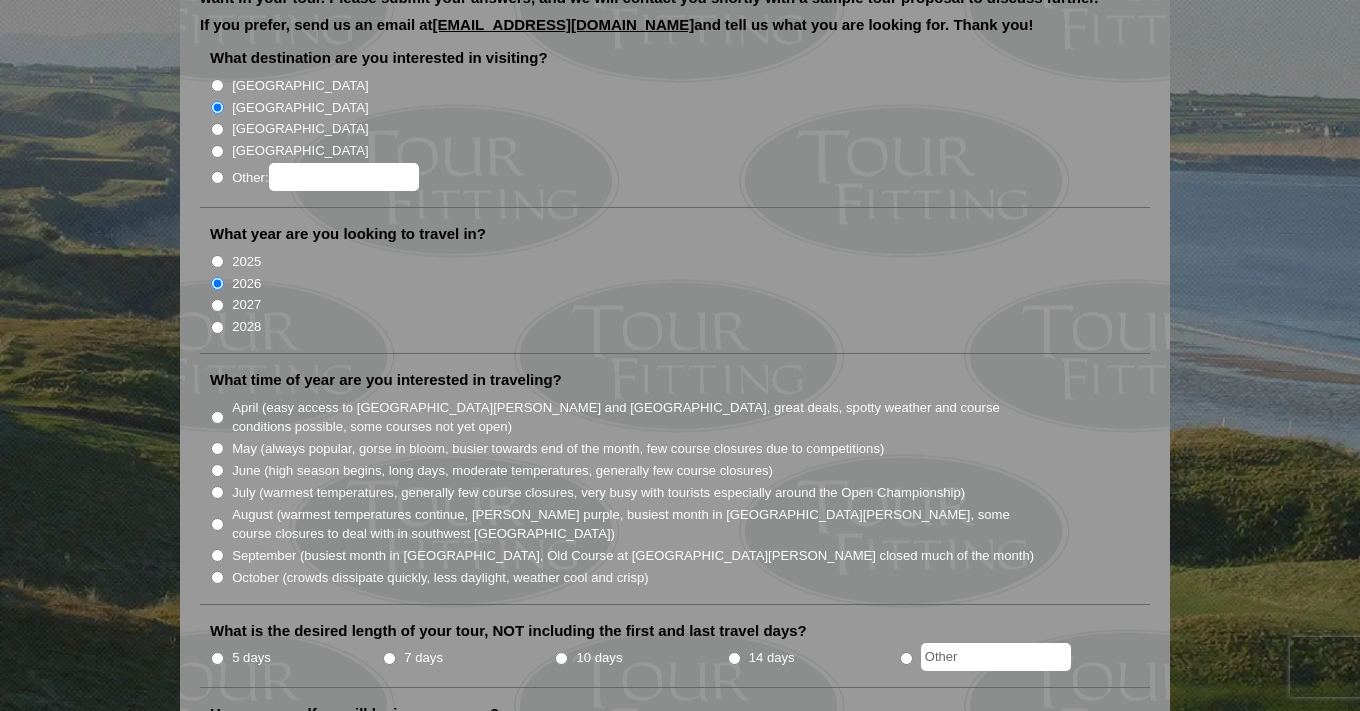 scroll, scrollTop: 247, scrollLeft: 0, axis: vertical 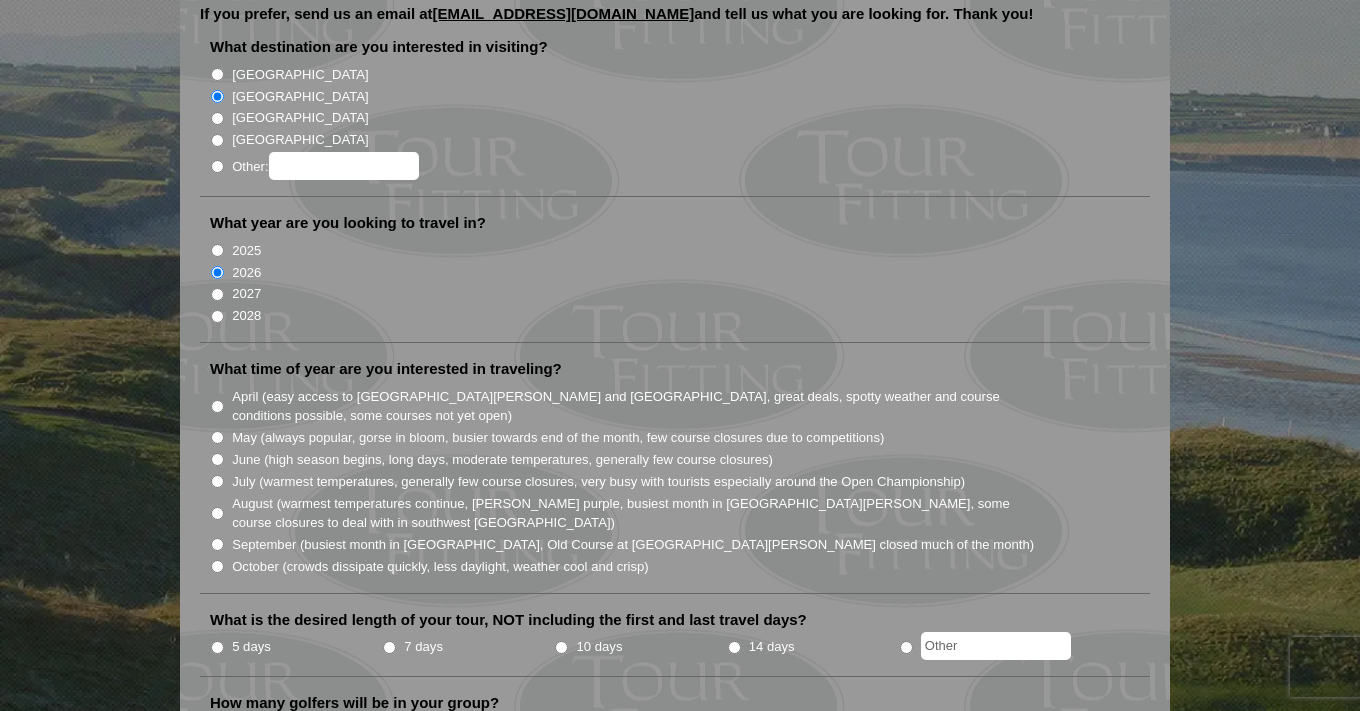click on "August (warmest temperatures continue, [PERSON_NAME] purple, busiest month in [GEOGRAPHIC_DATA][PERSON_NAME], some course closures to deal with in southwest [GEOGRAPHIC_DATA])" at bounding box center [217, 513] 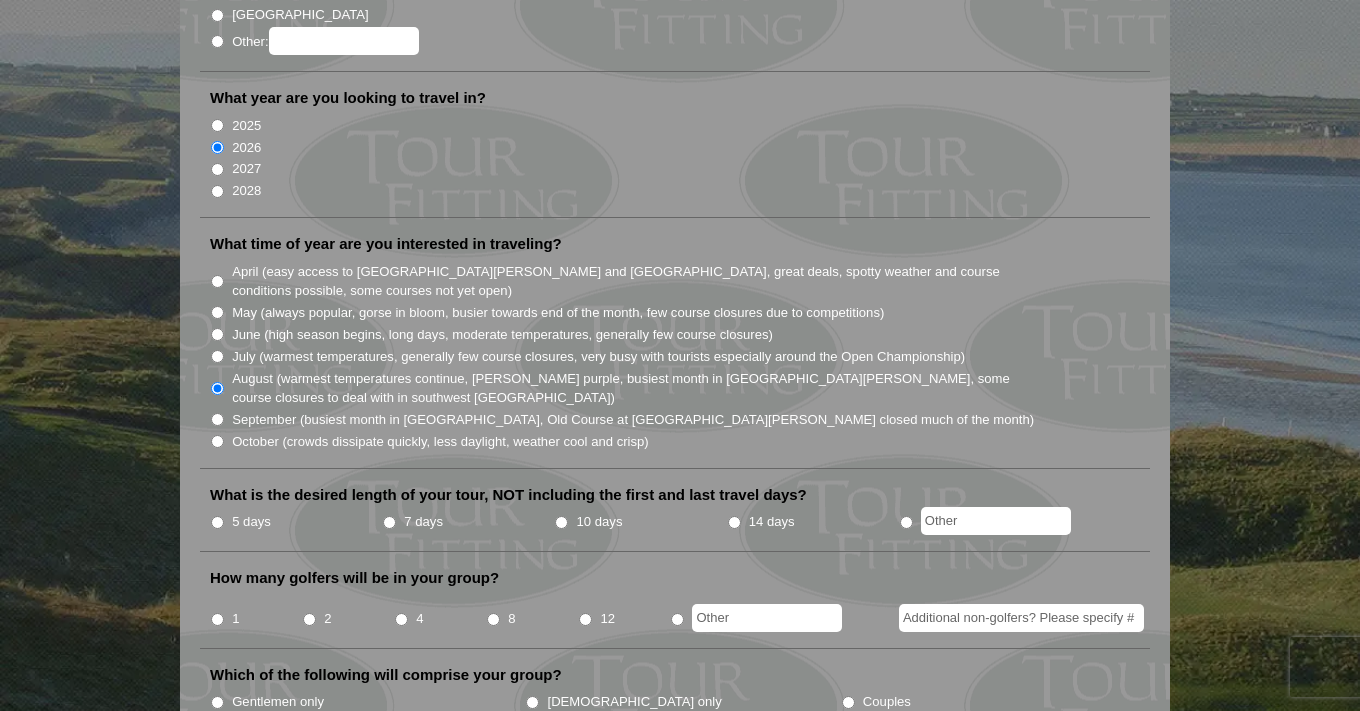 scroll, scrollTop: 398, scrollLeft: 0, axis: vertical 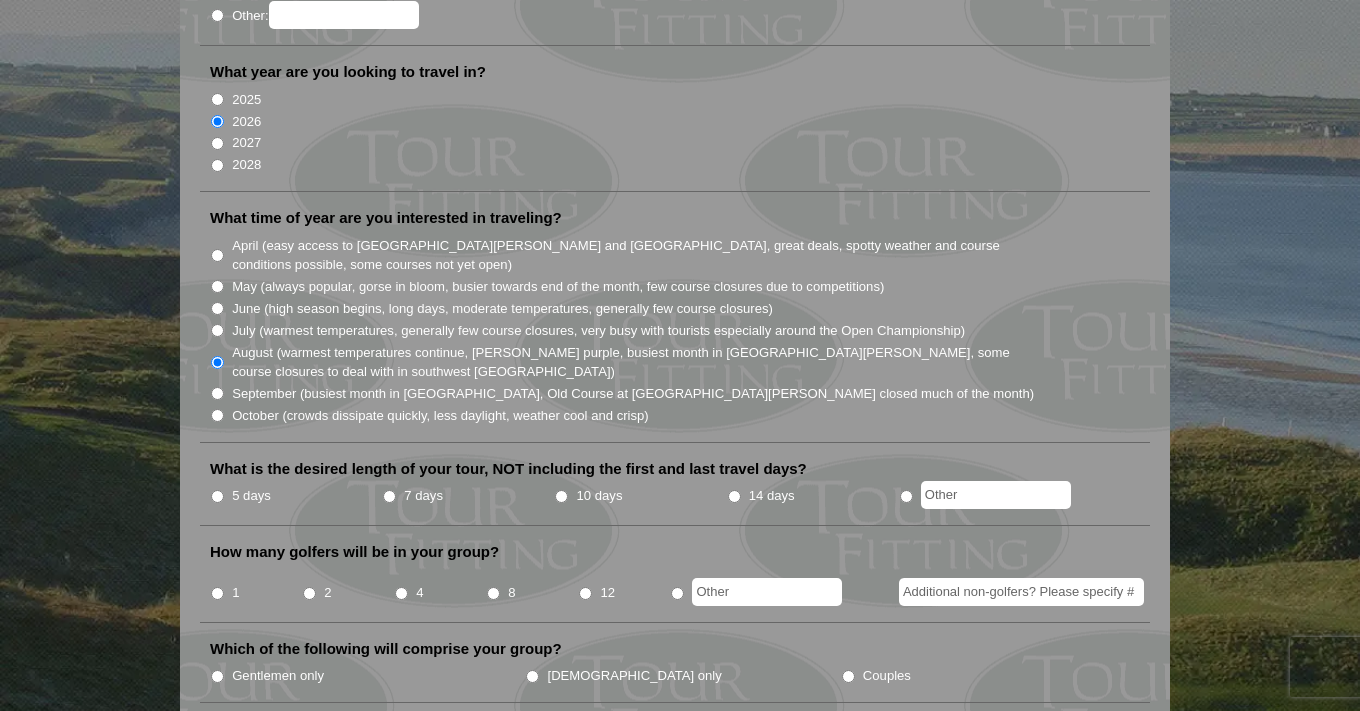 click on "5 days" at bounding box center (217, 496) 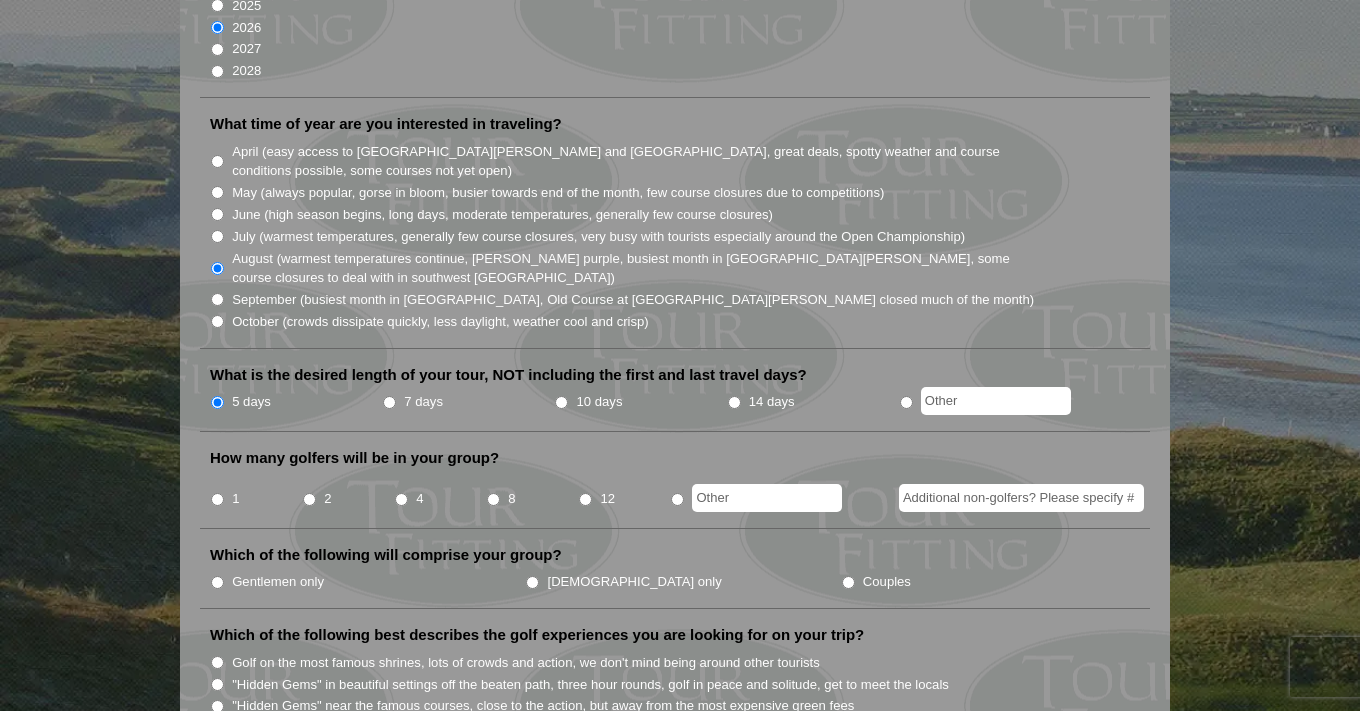 scroll, scrollTop: 516, scrollLeft: 0, axis: vertical 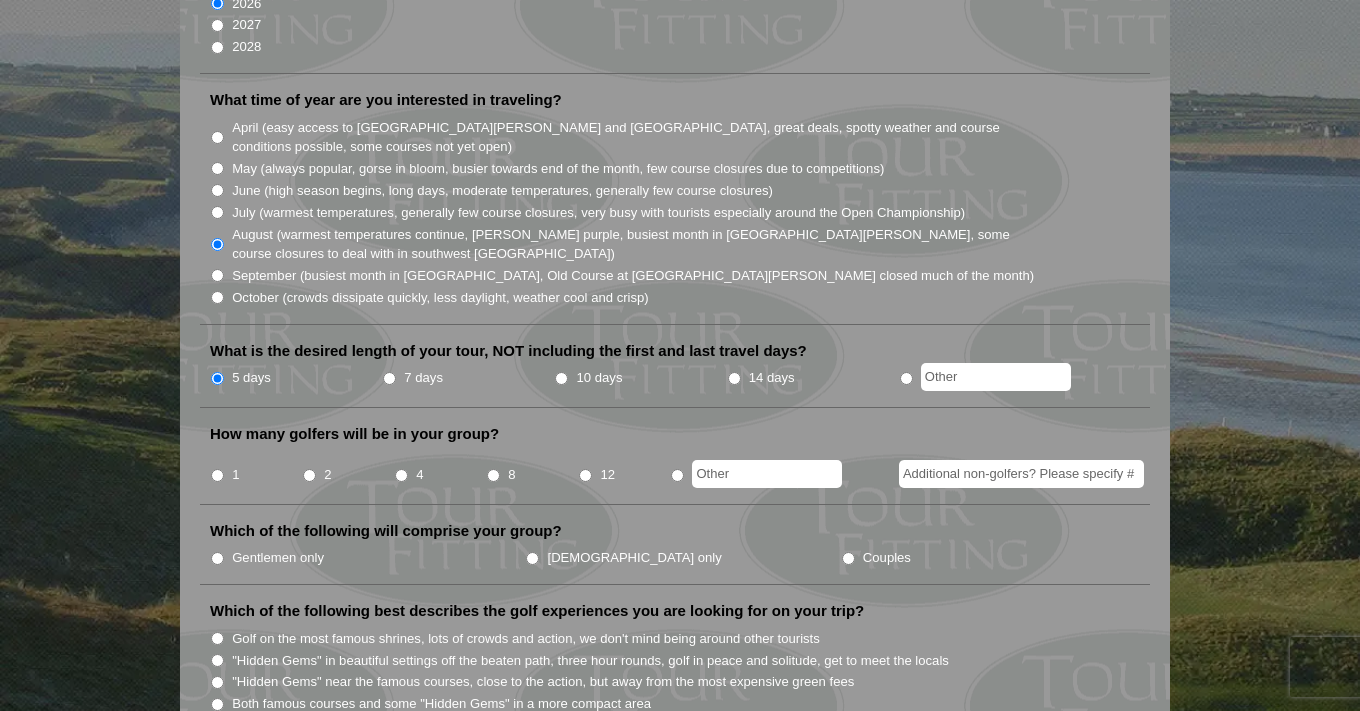 click on "2" at bounding box center [309, 475] 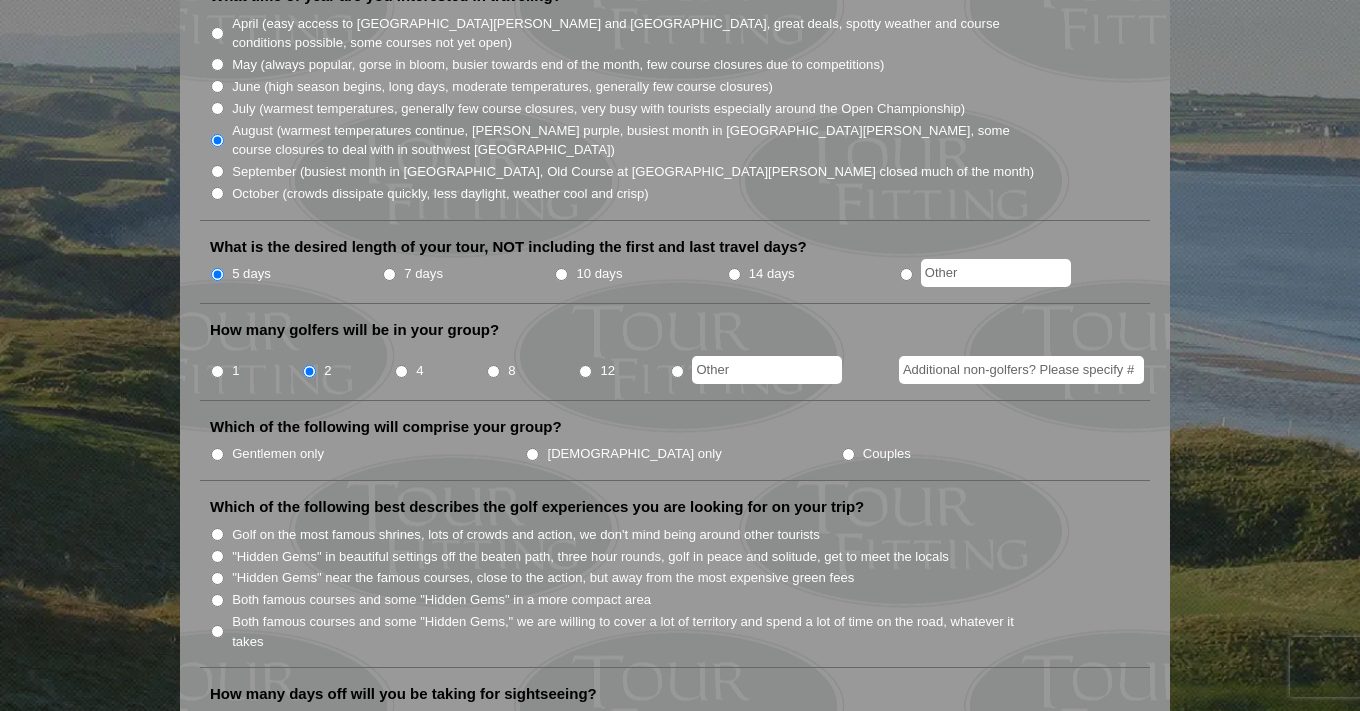 scroll, scrollTop: 621, scrollLeft: 0, axis: vertical 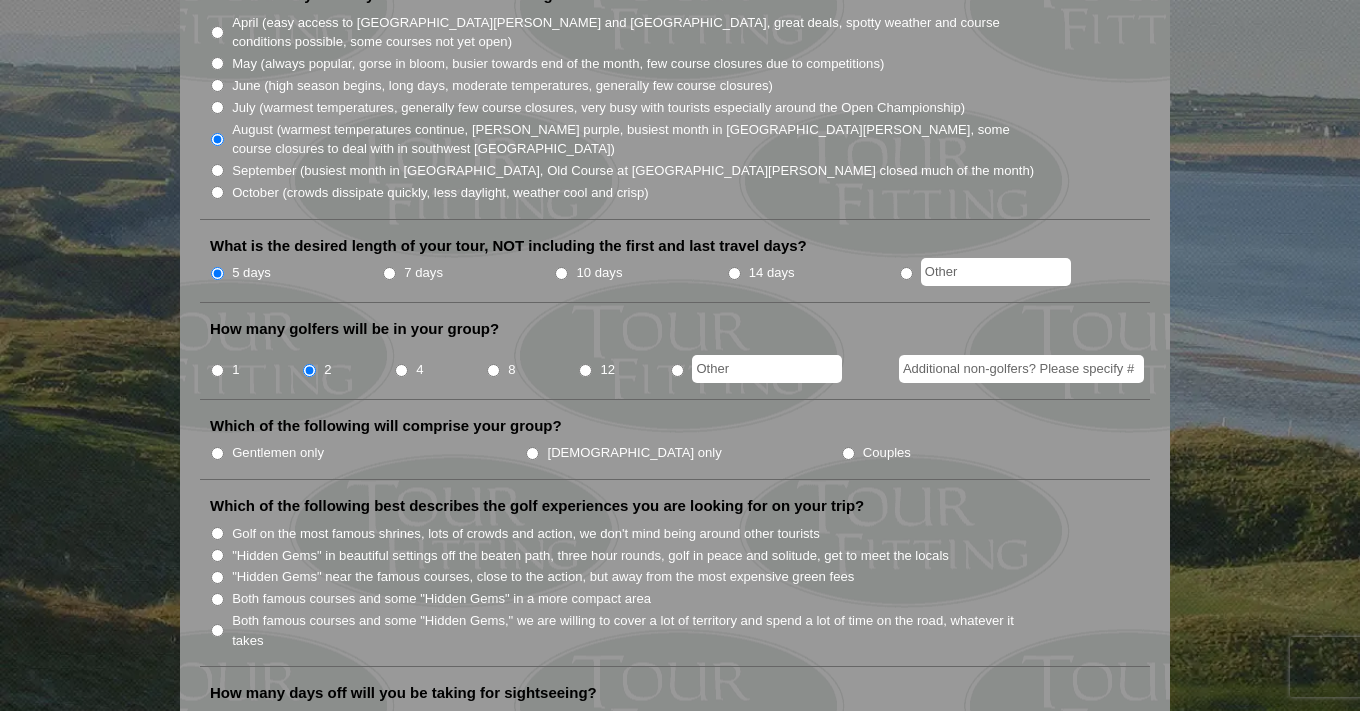 click on "Couples" at bounding box center (848, 453) 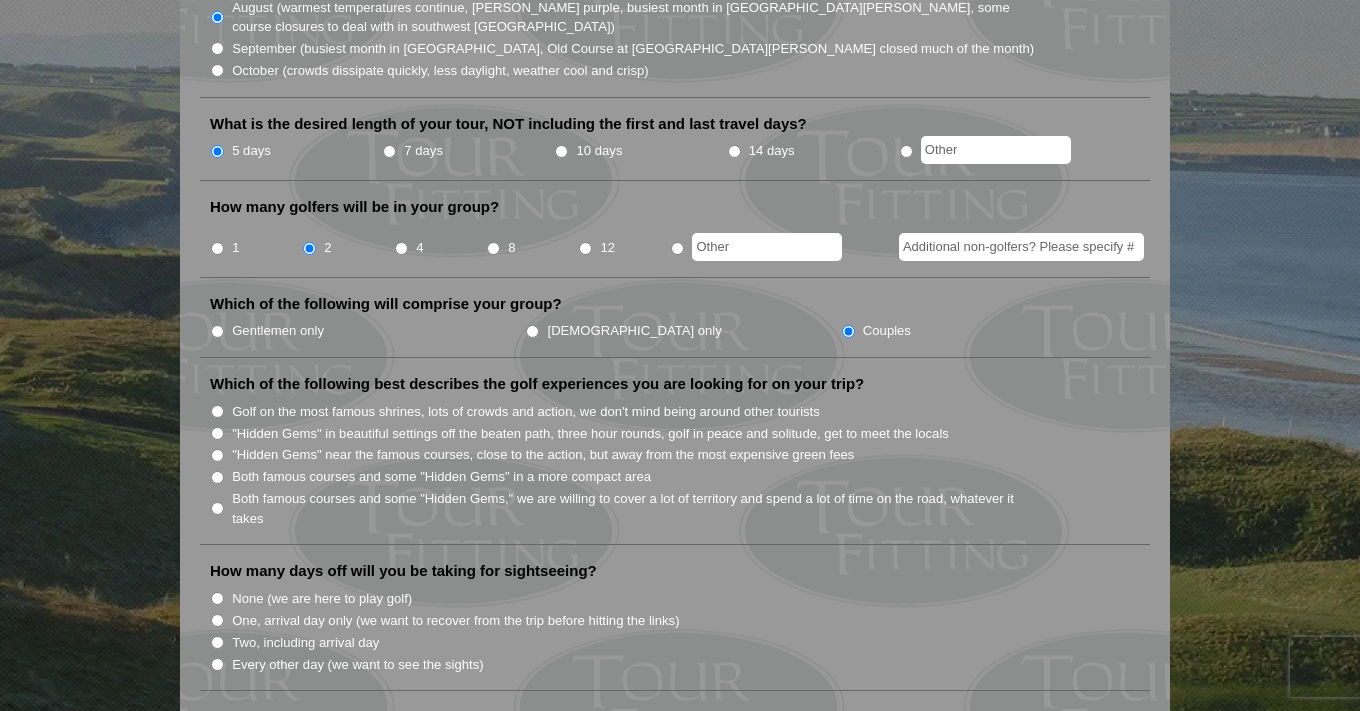 scroll, scrollTop: 764, scrollLeft: 0, axis: vertical 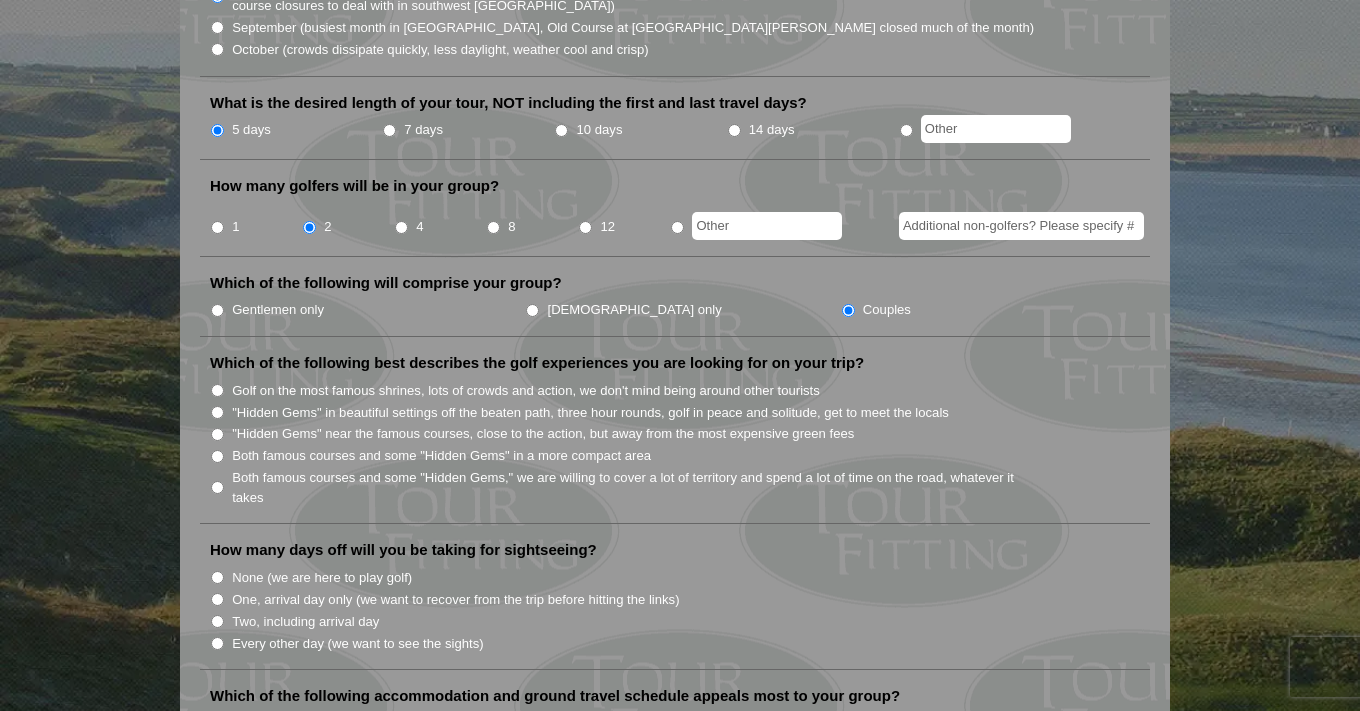 click on "Golf on the most famous shrines, lots of crowds and action, we don't mind being around other tourists" at bounding box center (217, 390) 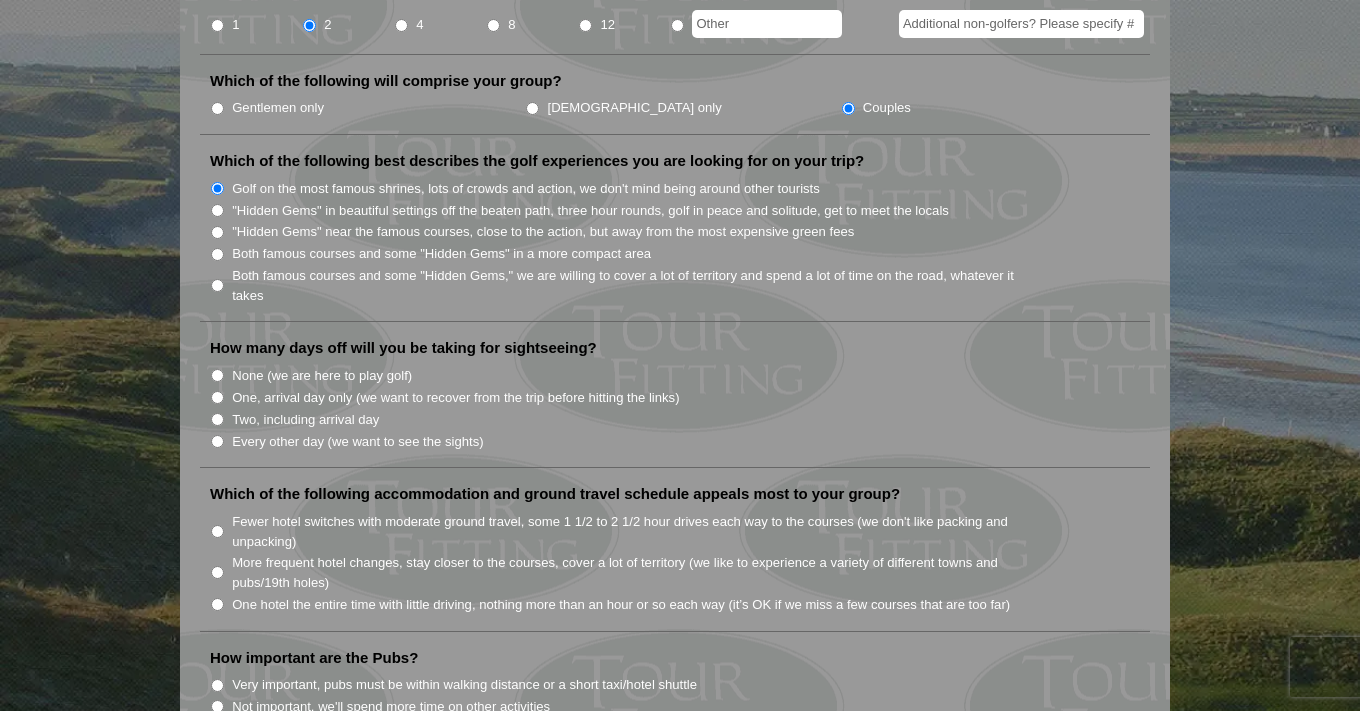 scroll, scrollTop: 975, scrollLeft: 0, axis: vertical 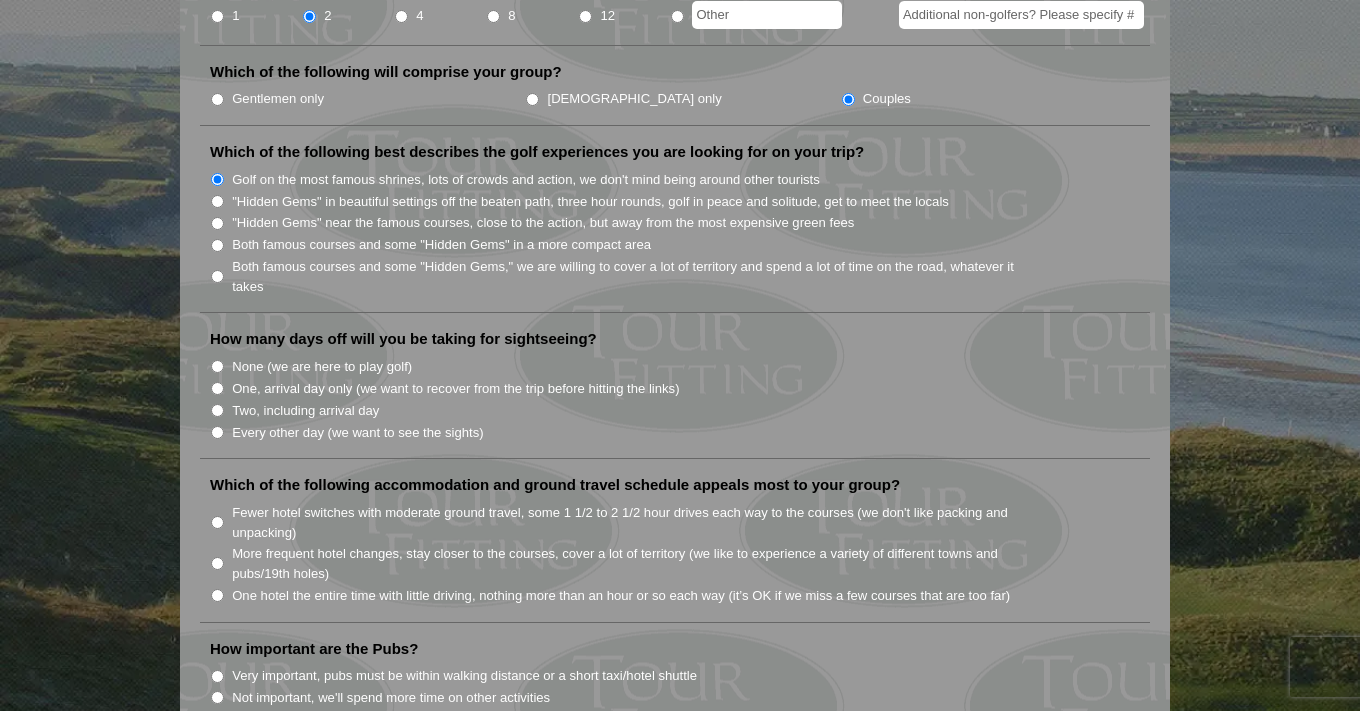 click on "One, arrival day only (we want to recover from the trip before hitting the links)" at bounding box center [217, 388] 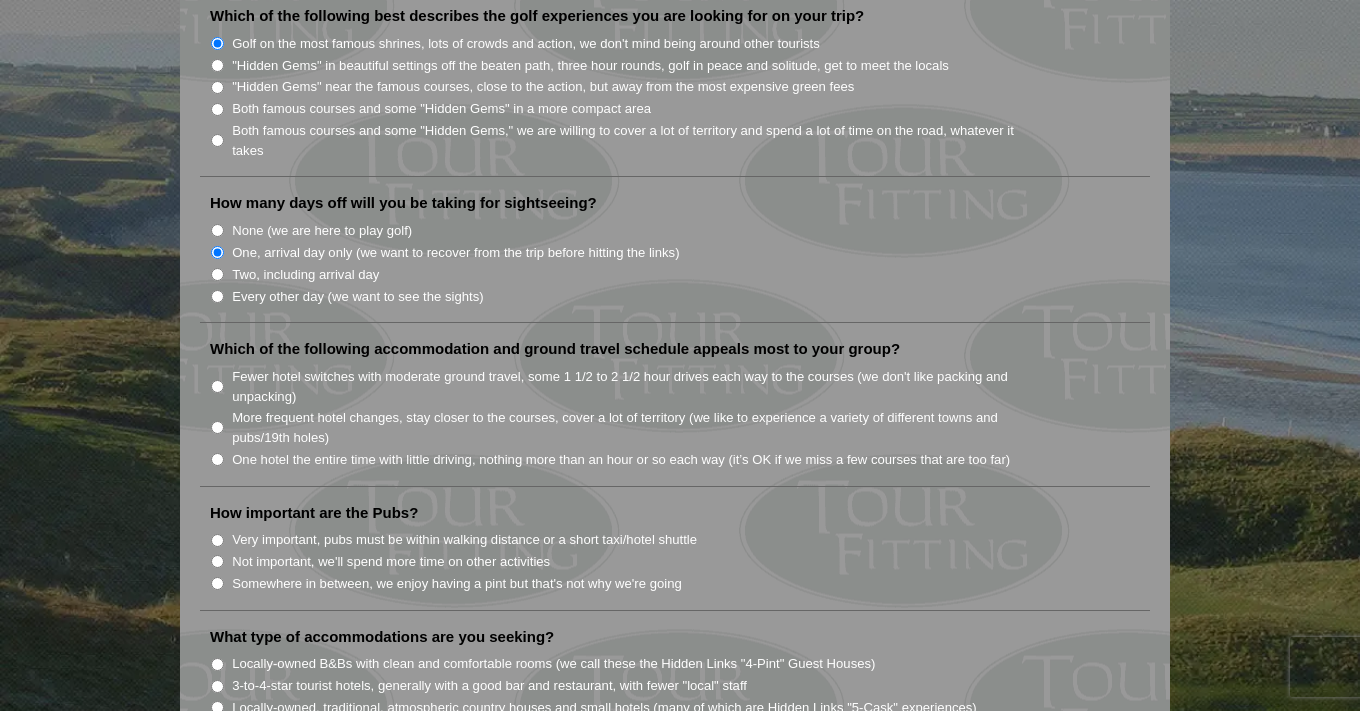 scroll, scrollTop: 1132, scrollLeft: 0, axis: vertical 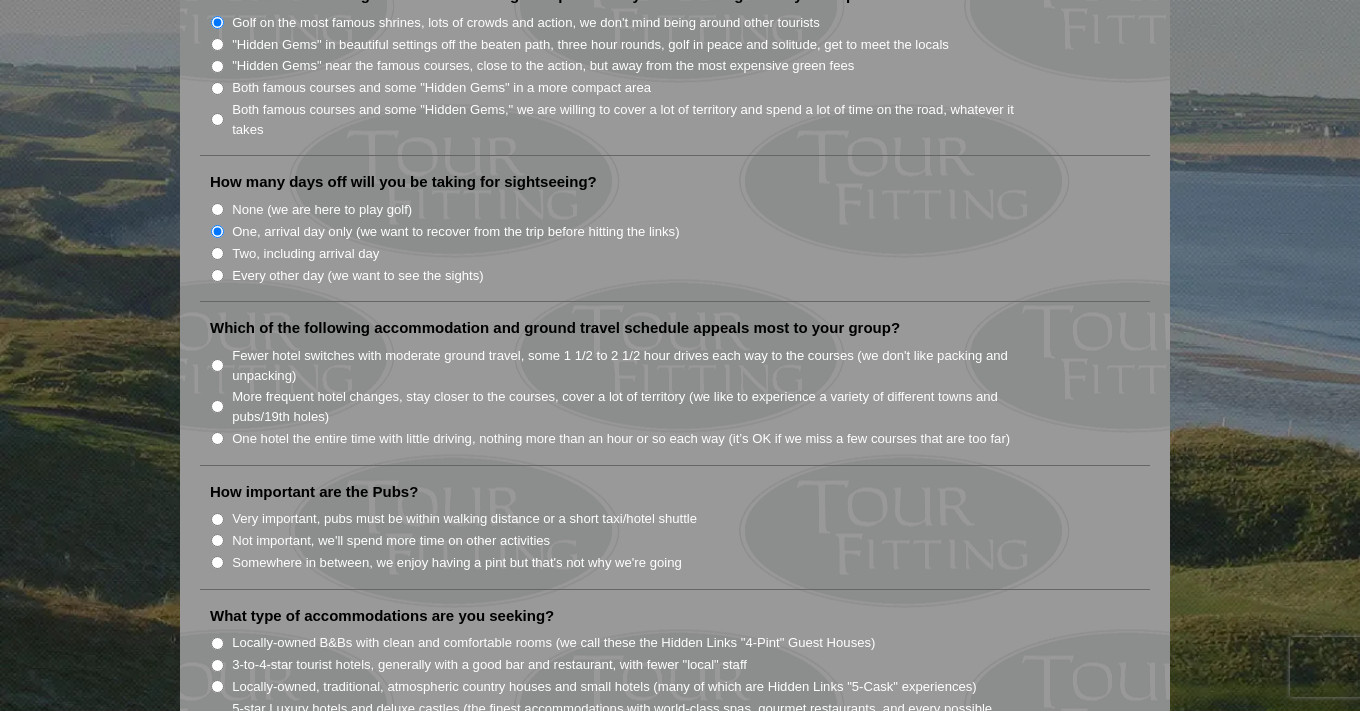 click on "More frequent hotel changes, stay closer to the courses, cover a lot of territory (we like to experience a variety of different towns and pubs/19th holes)" at bounding box center [217, 406] 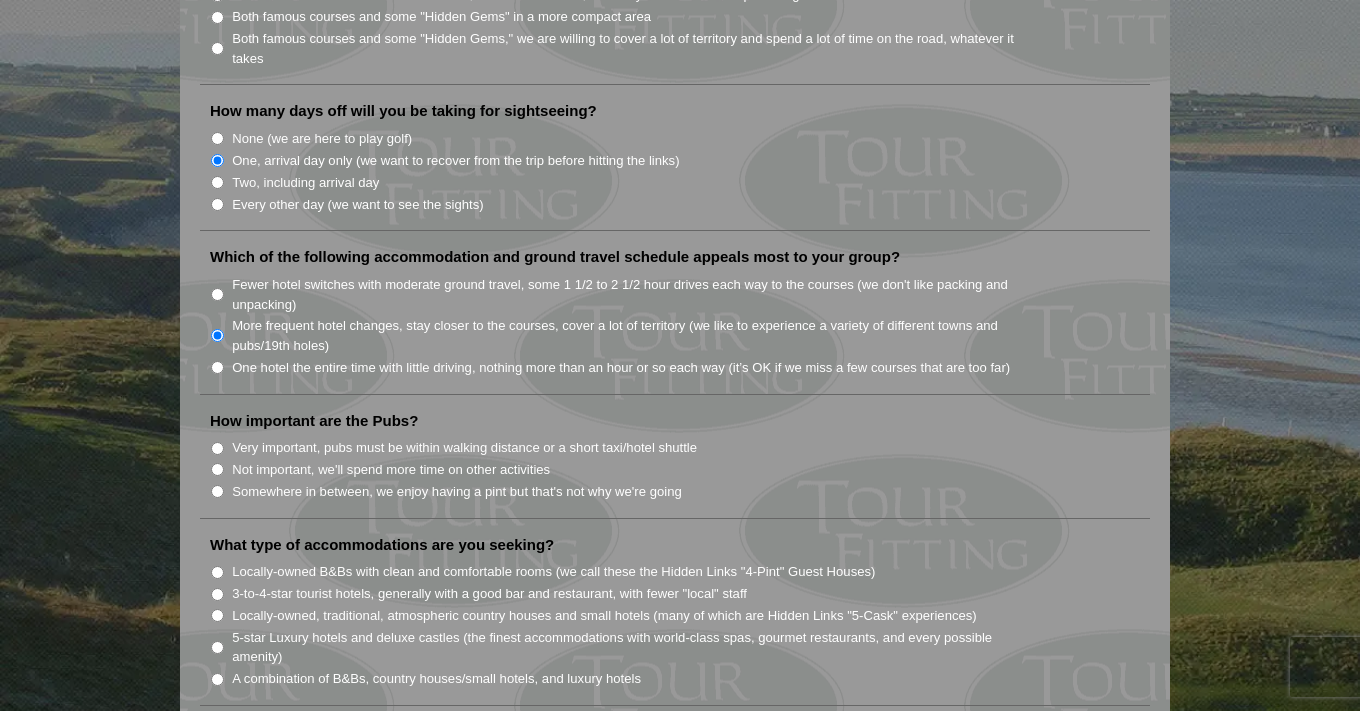scroll, scrollTop: 1225, scrollLeft: 0, axis: vertical 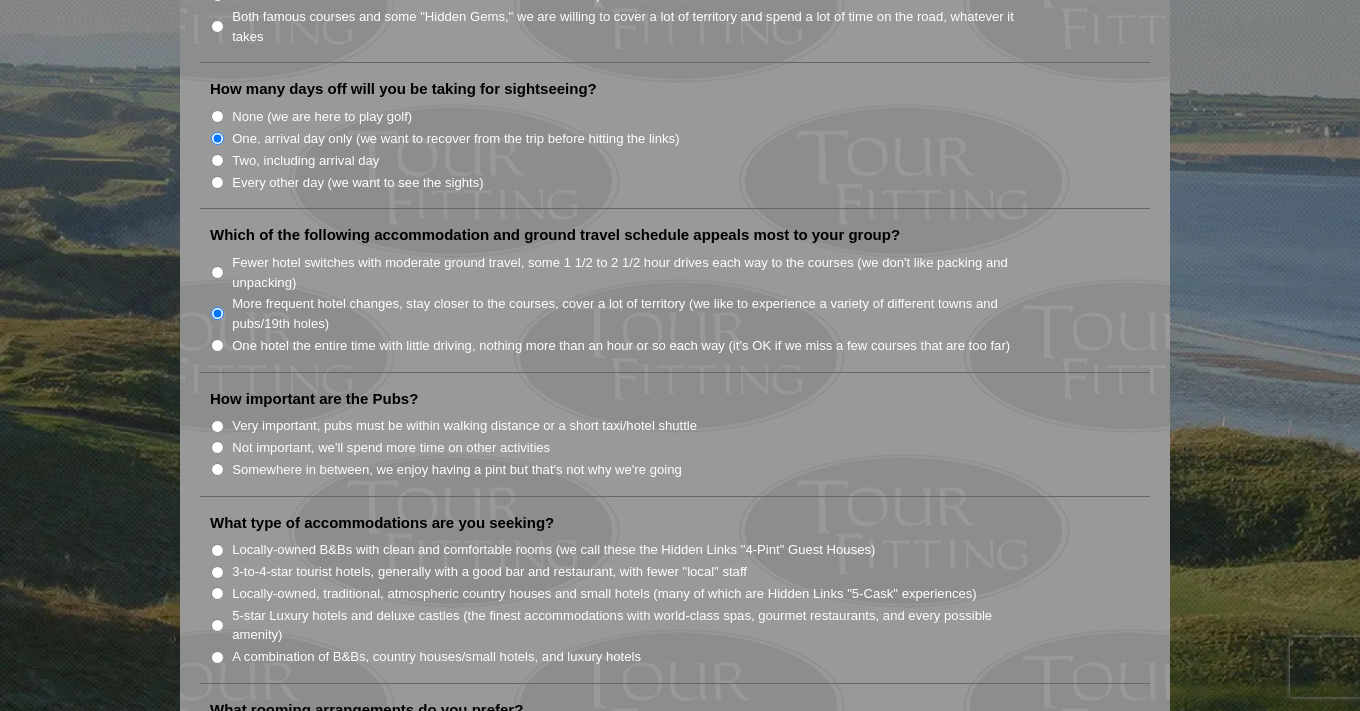 click on "Somewhere in between, we enjoy having a pint but that's not why we're going" at bounding box center (217, 469) 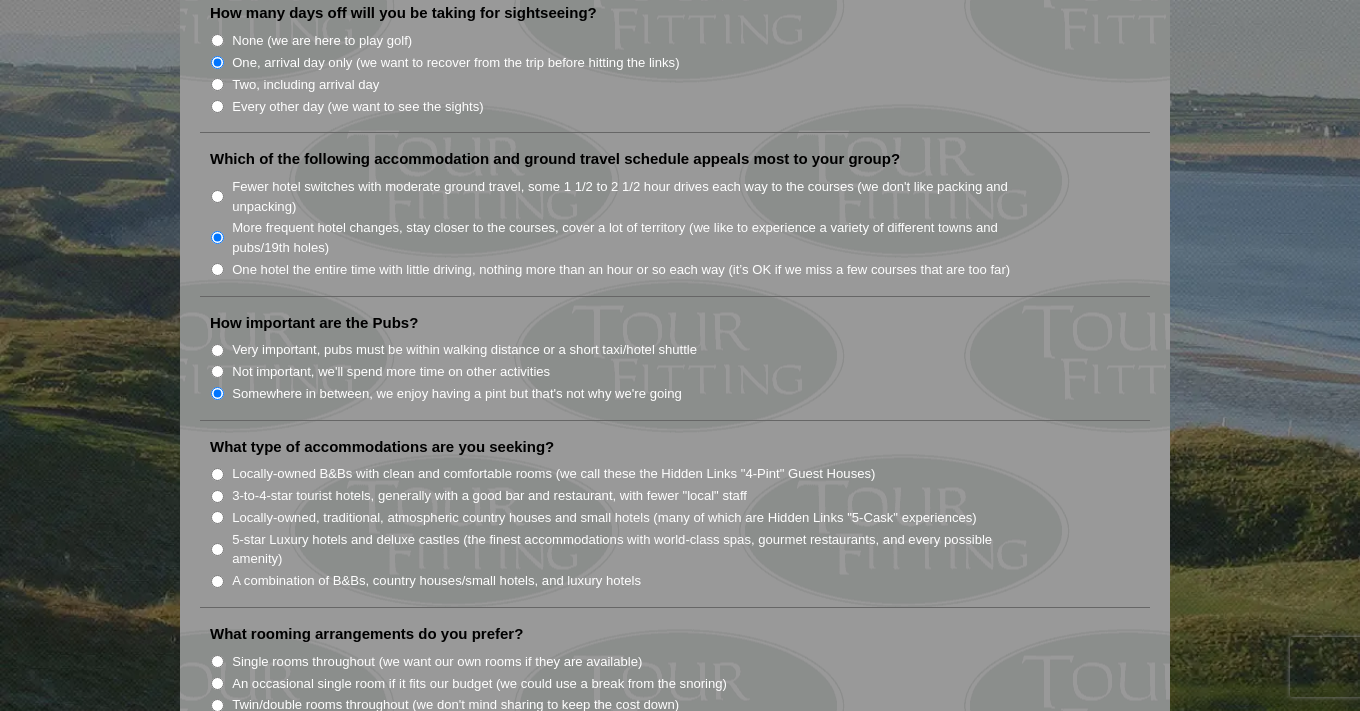 scroll, scrollTop: 1305, scrollLeft: 0, axis: vertical 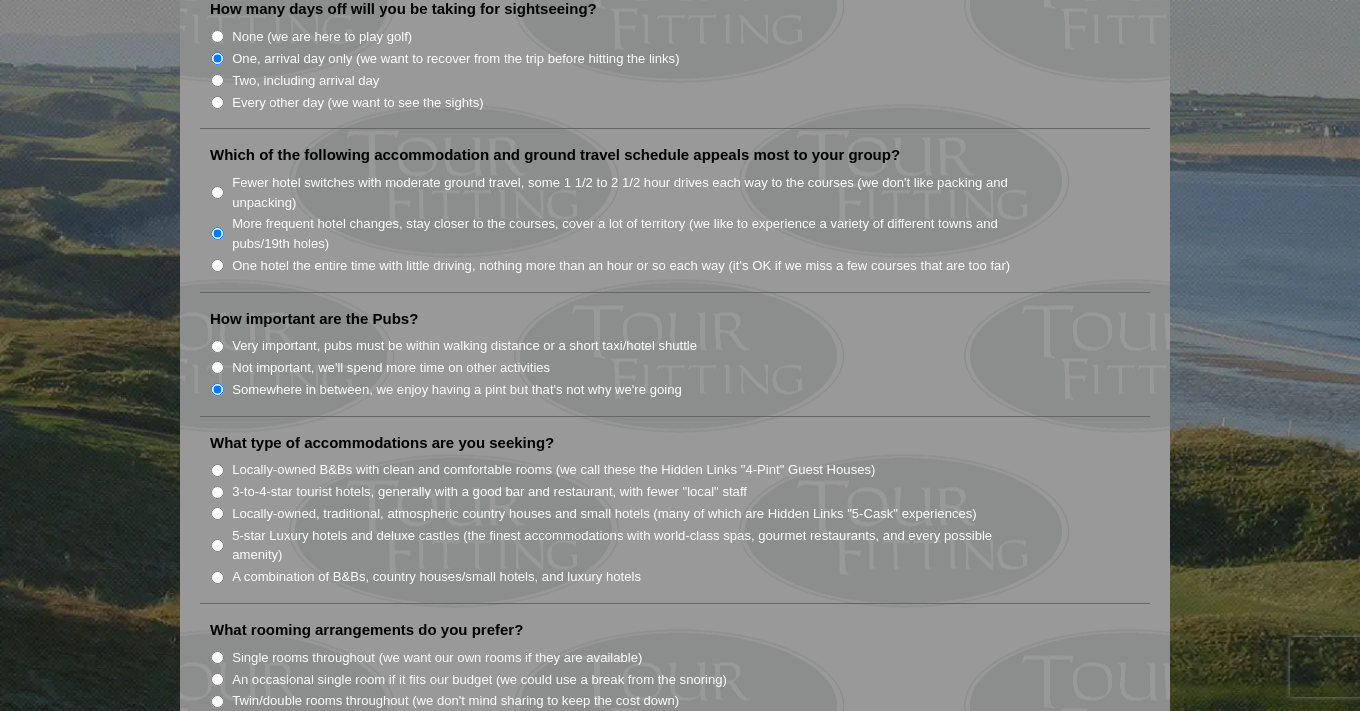 click on "5-star Luxury hotels and deluxe castles (the finest accommodations with world-class spas, gourmet restaurants, and every possible amenity)" at bounding box center (217, 545) 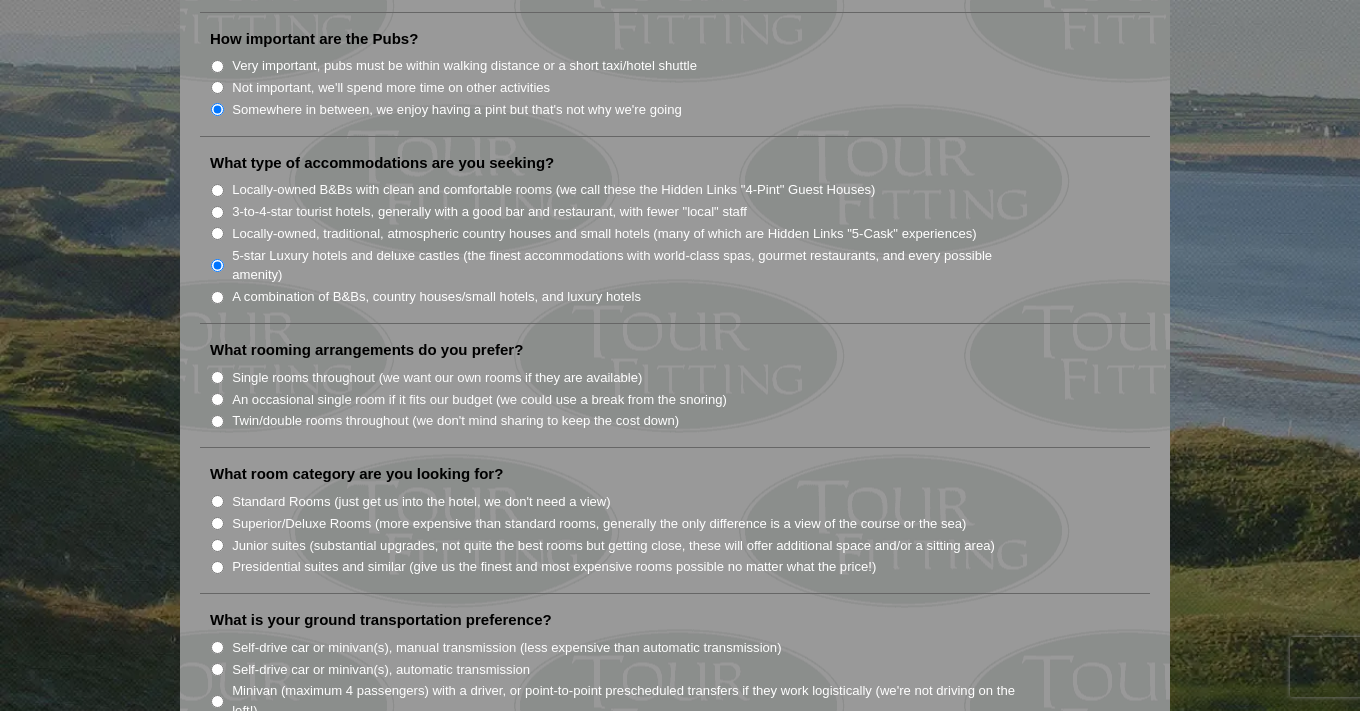 scroll, scrollTop: 1587, scrollLeft: 0, axis: vertical 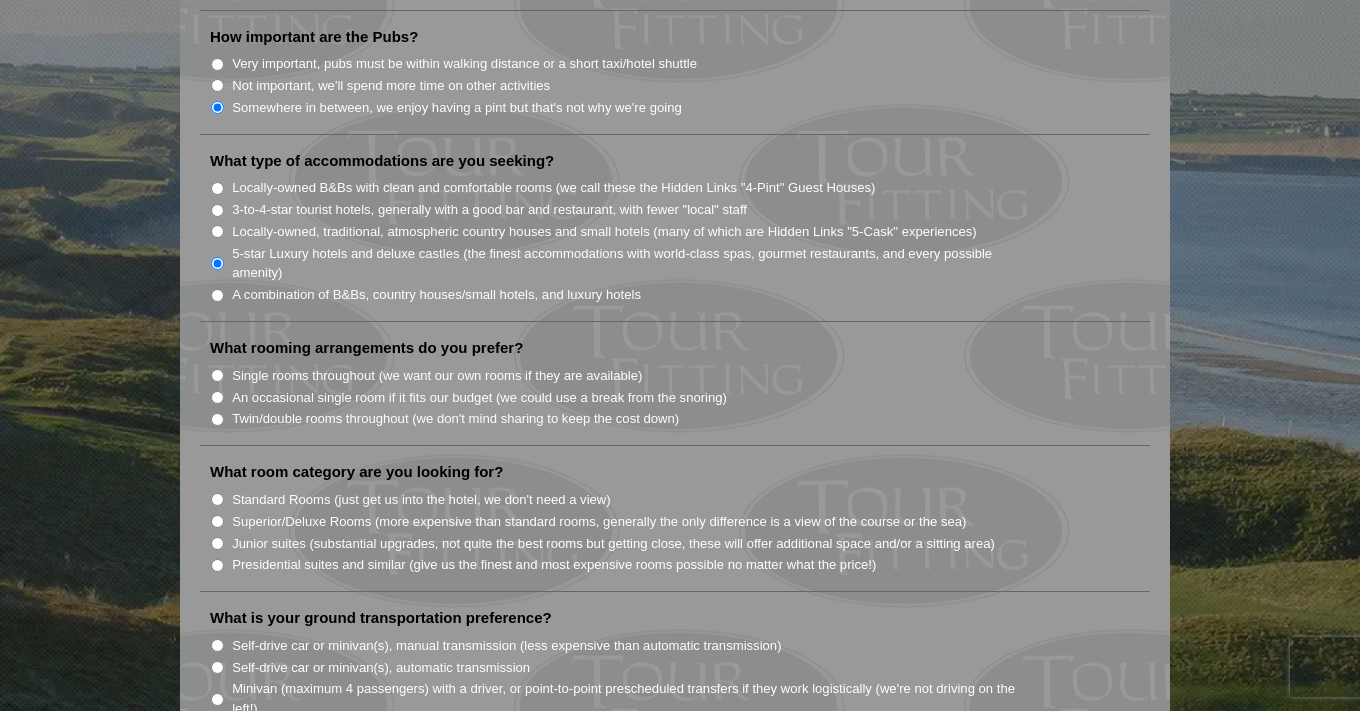 click on "Single rooms throughout (we want our own rooms if they are available)" at bounding box center [217, 375] 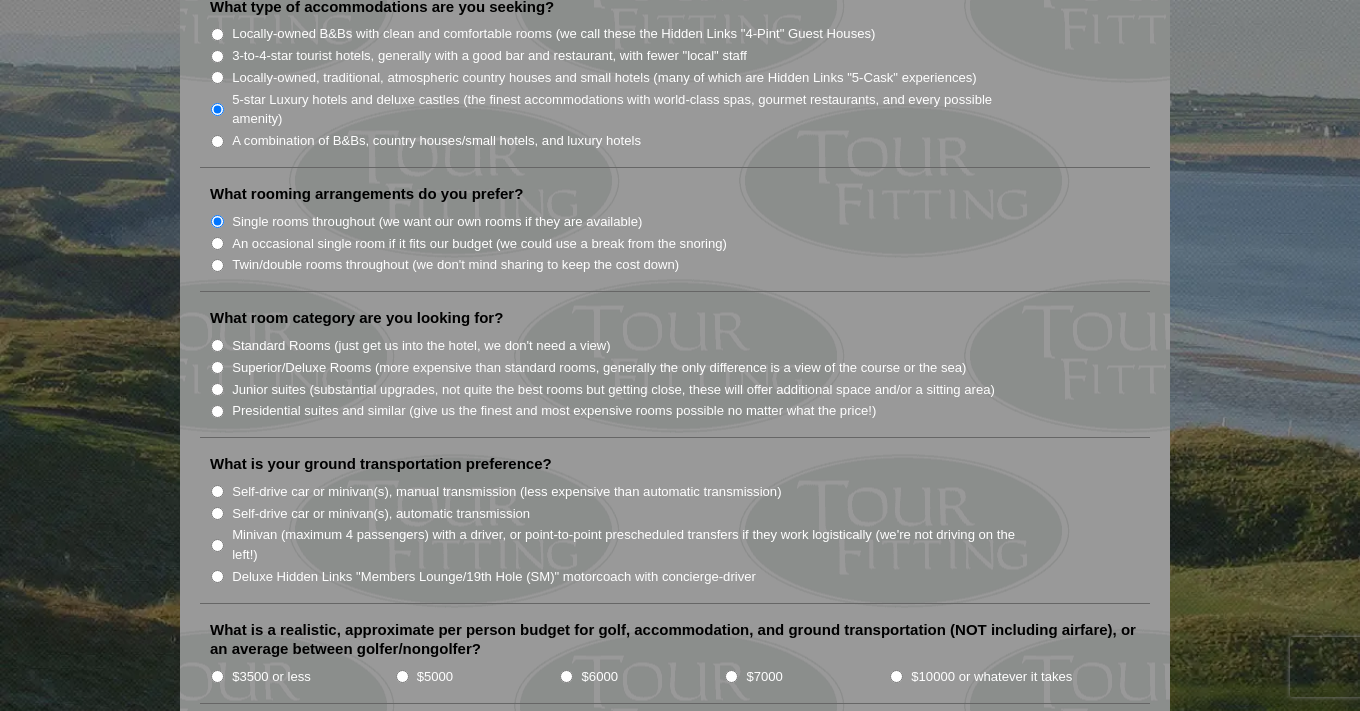 scroll, scrollTop: 1744, scrollLeft: 0, axis: vertical 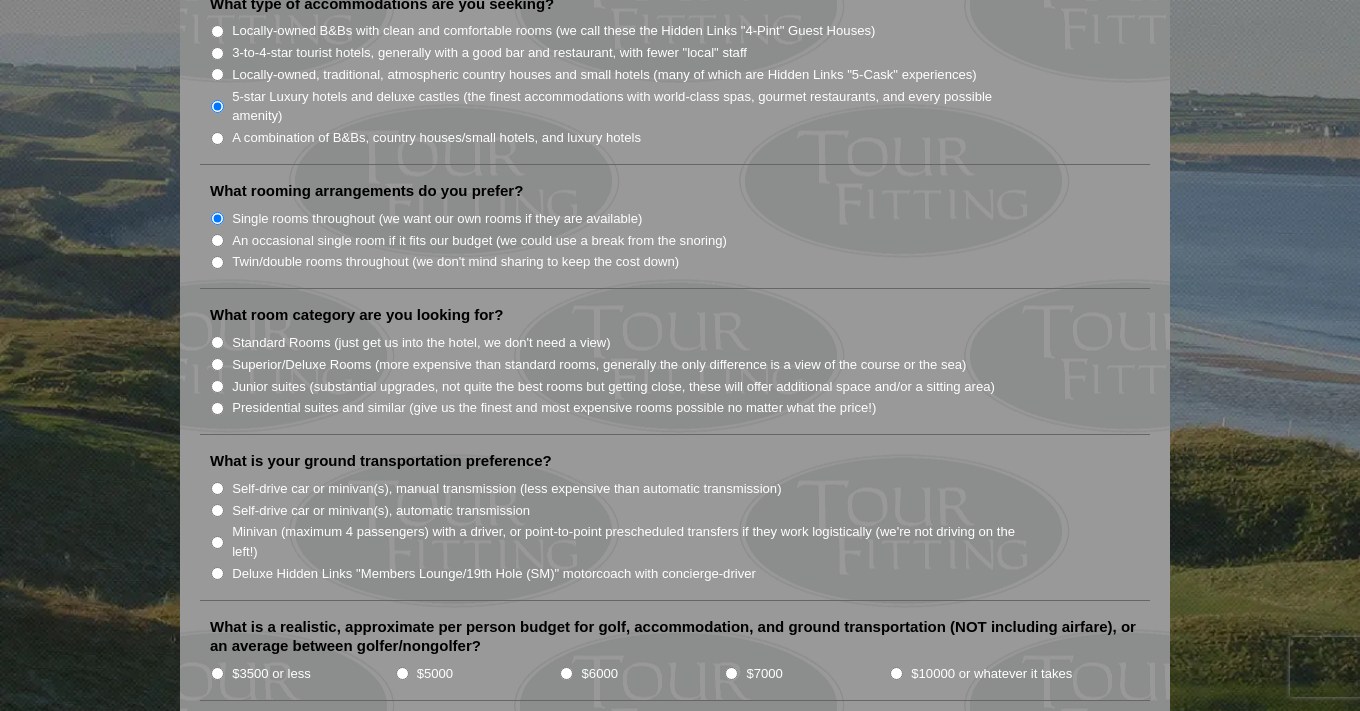 click on "Superior/Deluxe Rooms (more expensive than standard rooms, generally the only difference is a view of the course or the sea)" at bounding box center [217, 364] 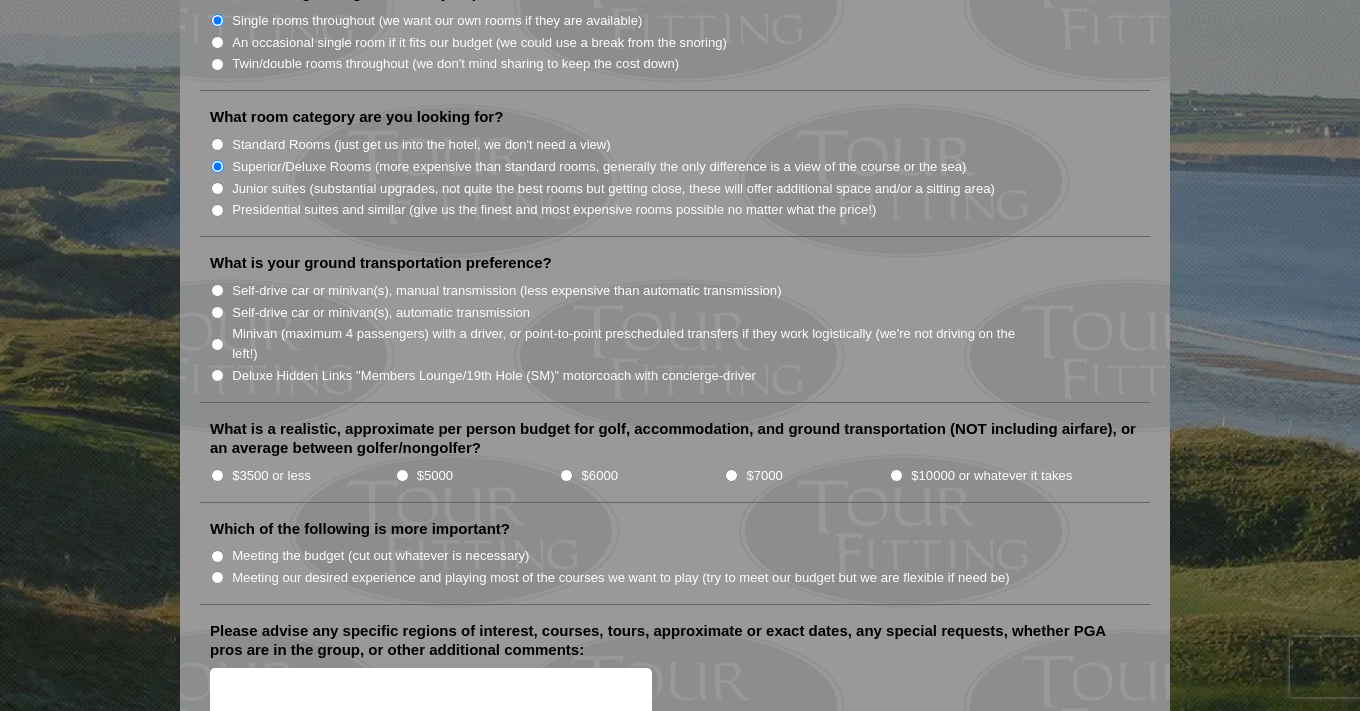 scroll, scrollTop: 1950, scrollLeft: 0, axis: vertical 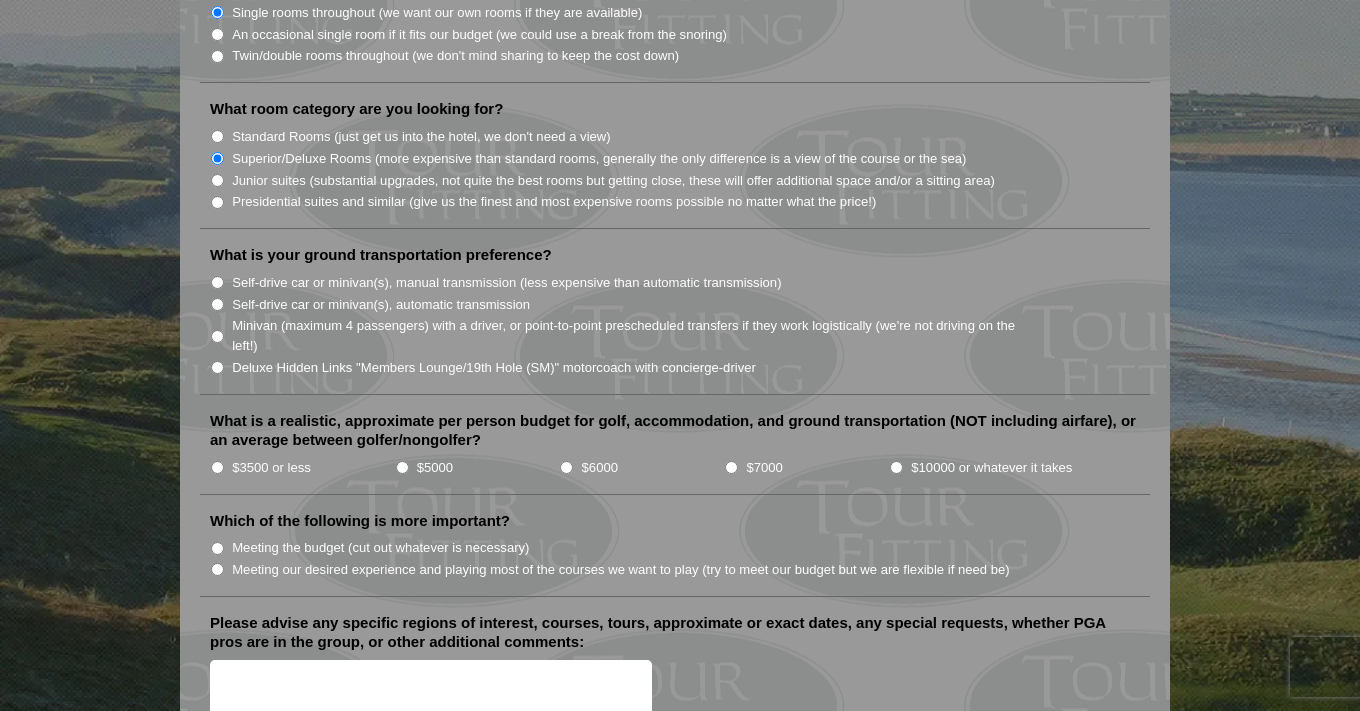 click on "Minivan (maximum 4 passengers) with a driver, or point-to-point prescheduled transfers if they work logistically (we're not driving on the left!)" at bounding box center [217, 336] 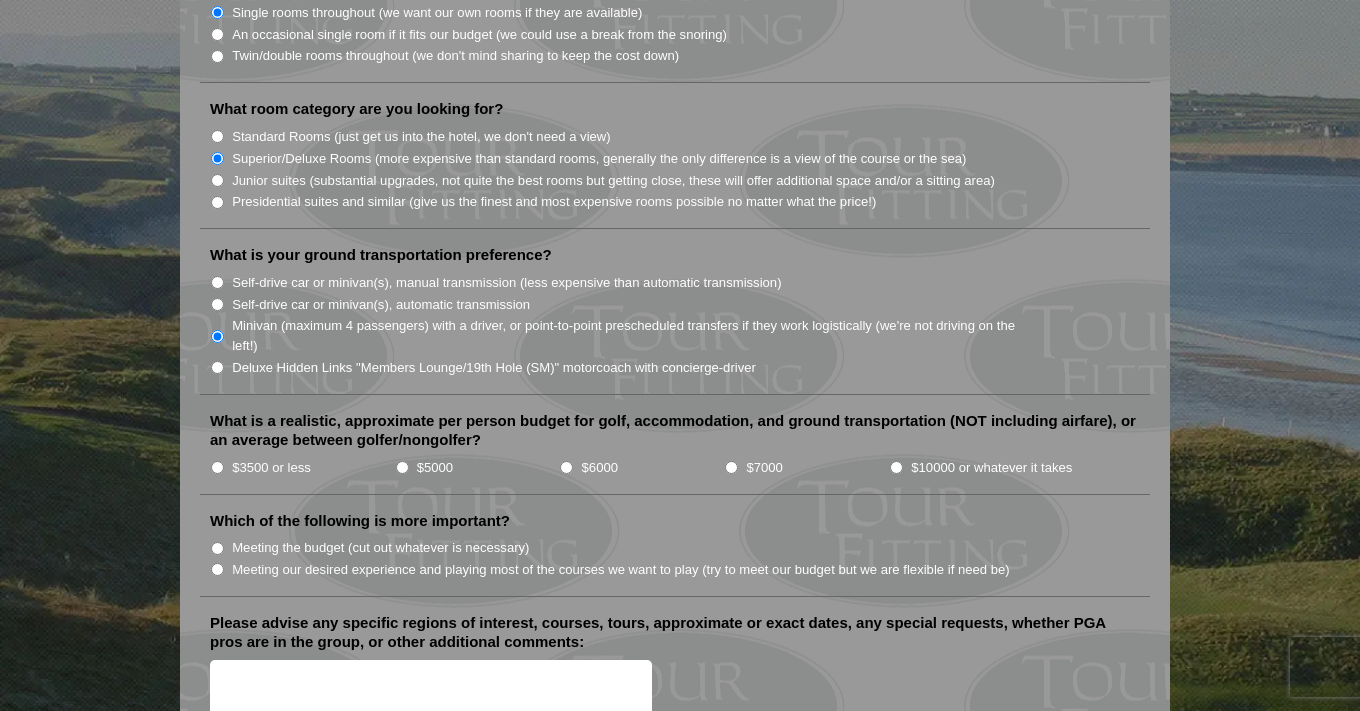 click on "$7000" at bounding box center [731, 467] 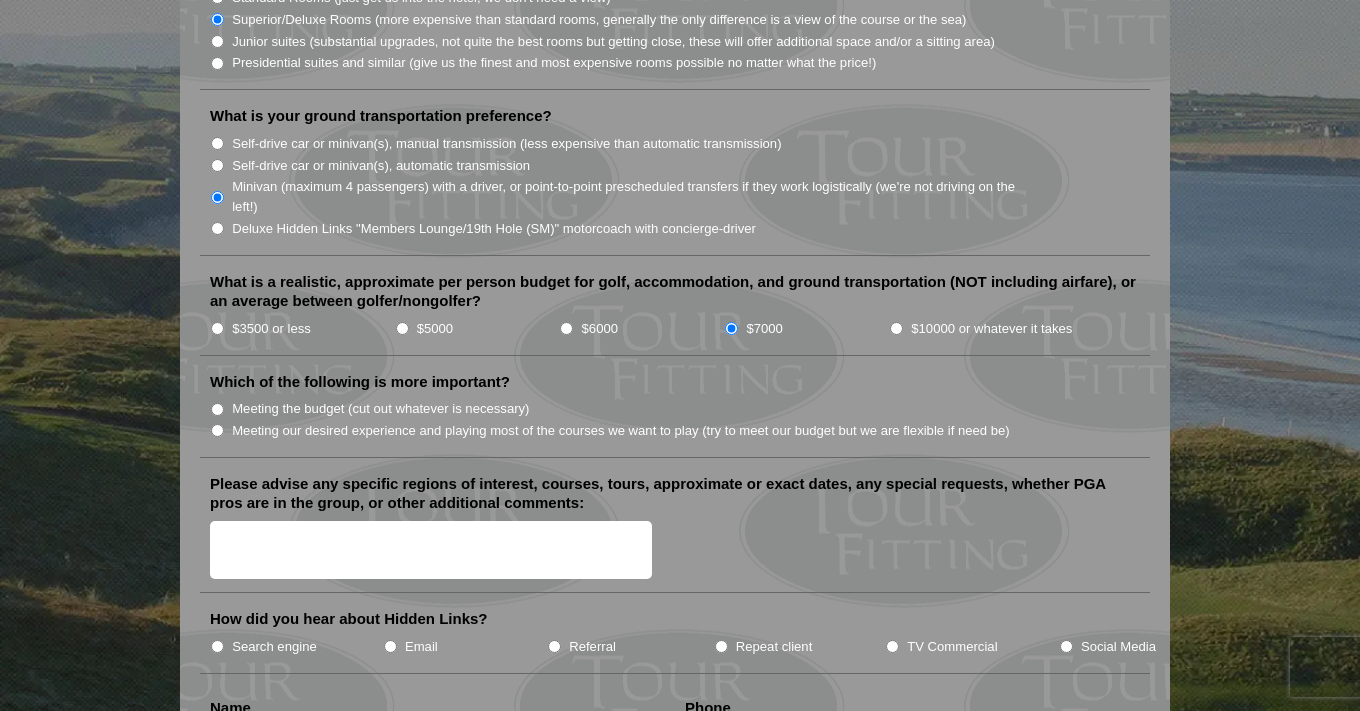 scroll, scrollTop: 2091, scrollLeft: 0, axis: vertical 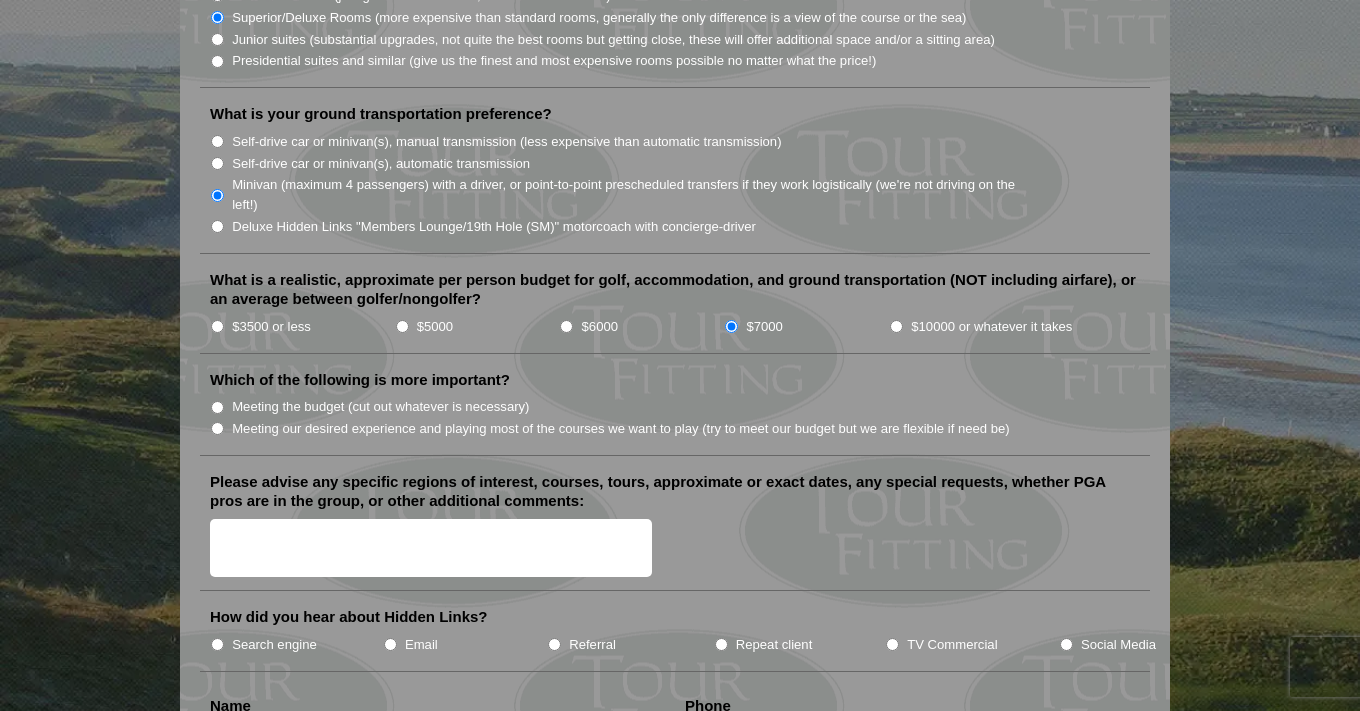 click on "Meeting our desired experience and playing most of the courses we want to play (try to meet our budget but we are flexible if need be)" at bounding box center [217, 428] 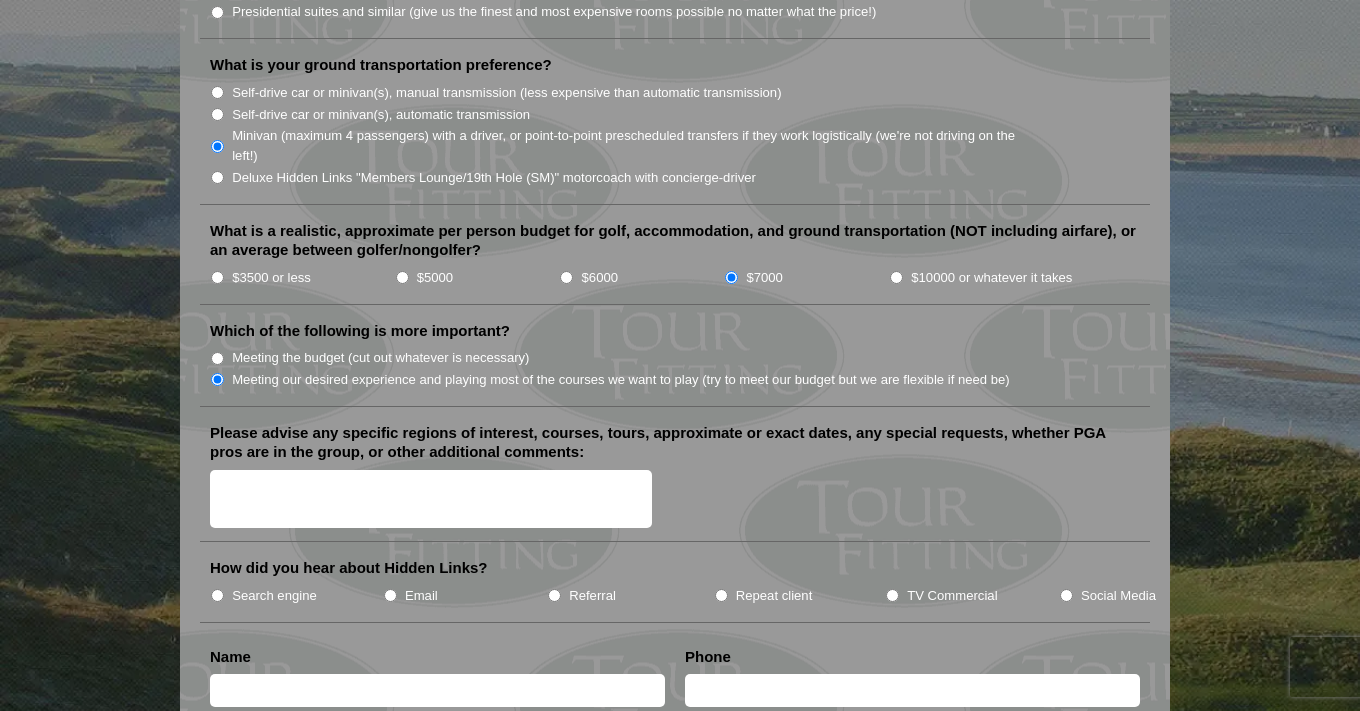 scroll, scrollTop: 2141, scrollLeft: 0, axis: vertical 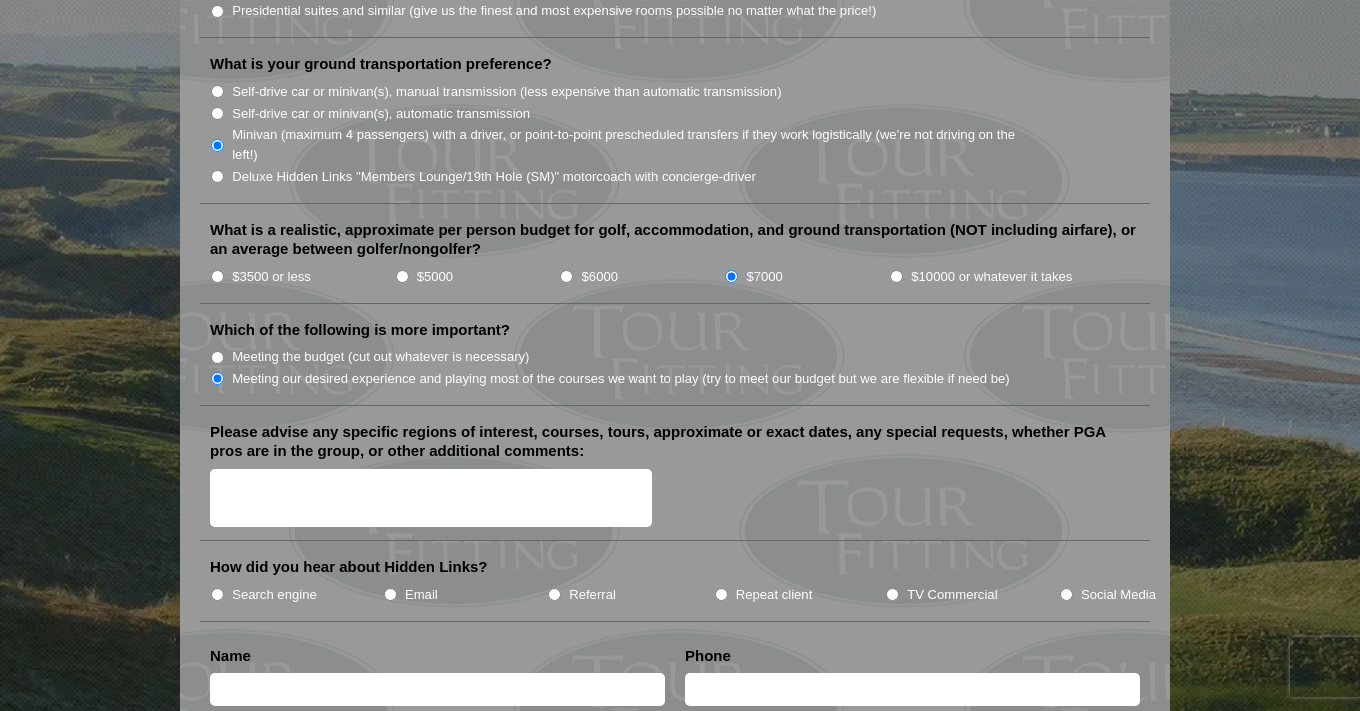 click on "Please advise any specific regions of interest, courses, tours, approximate or exact dates, any special requests, whether PGA pros are in the group, or other additional comments:" at bounding box center [431, 498] 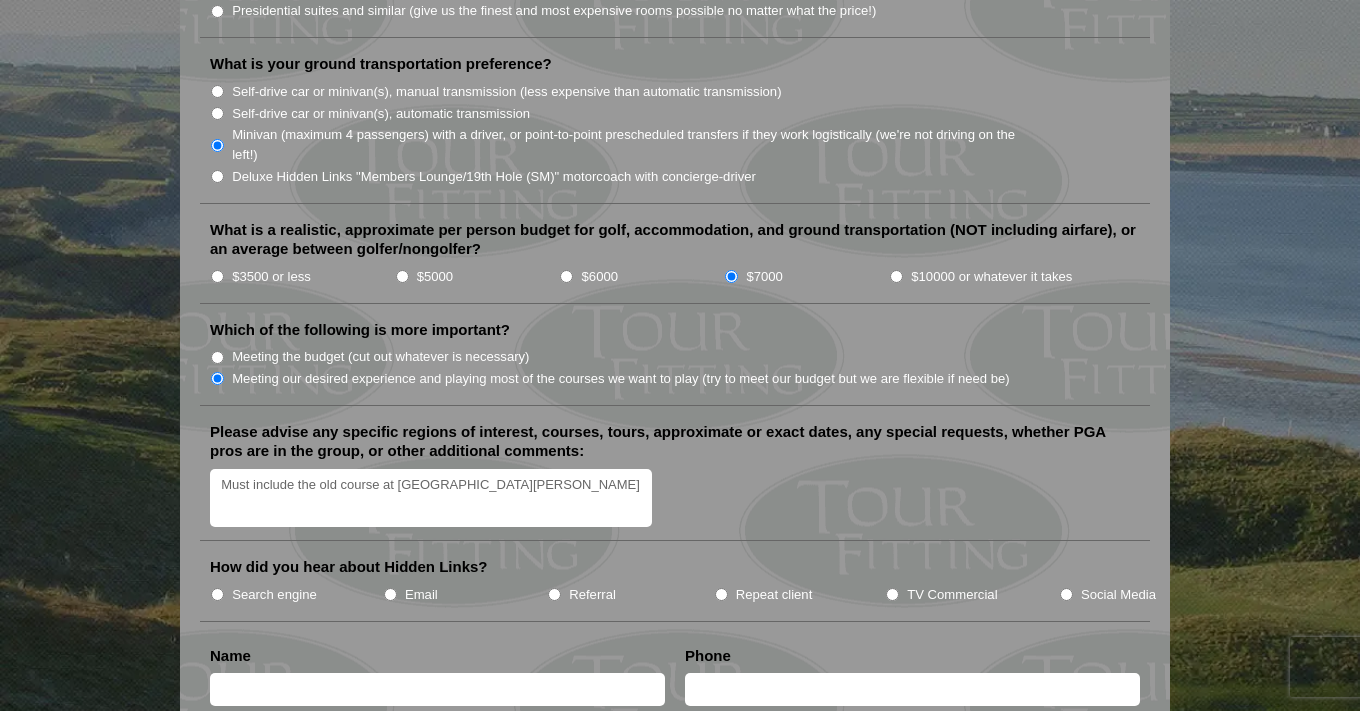 type on "Must include the old course at St Andrews" 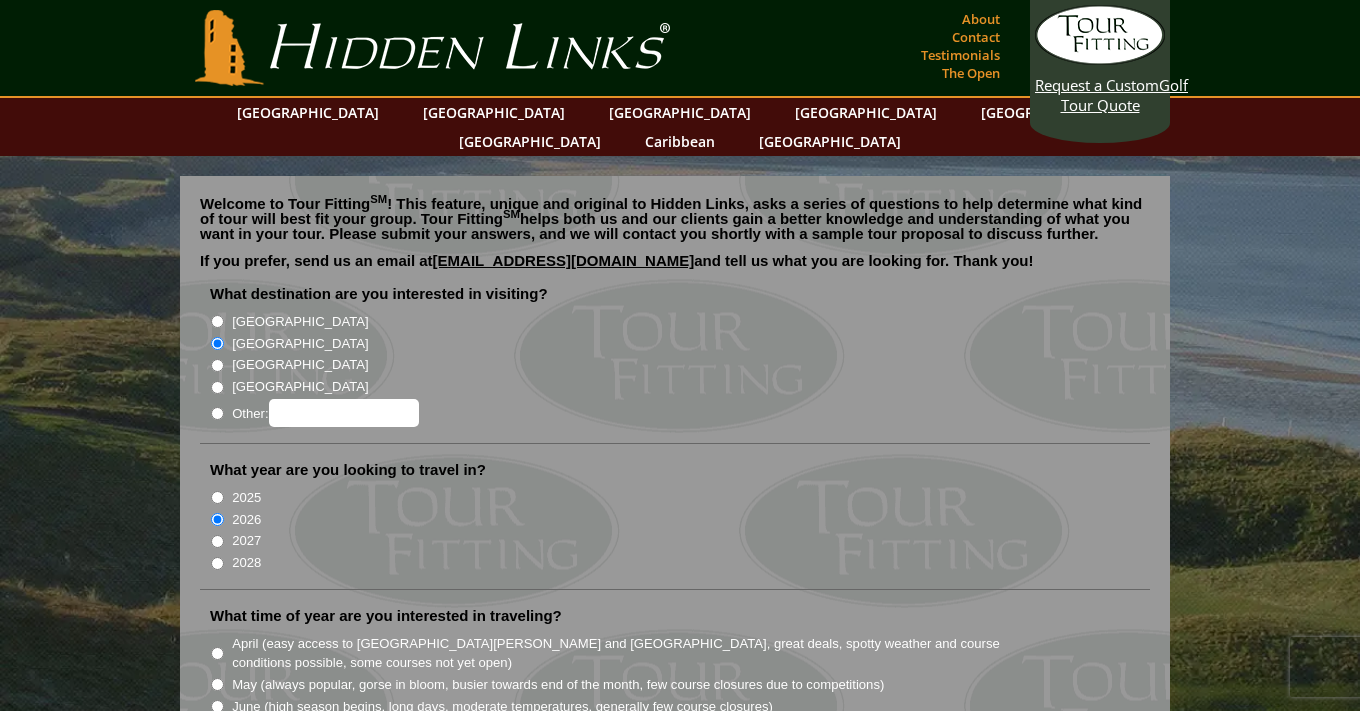 scroll, scrollTop: 0, scrollLeft: 0, axis: both 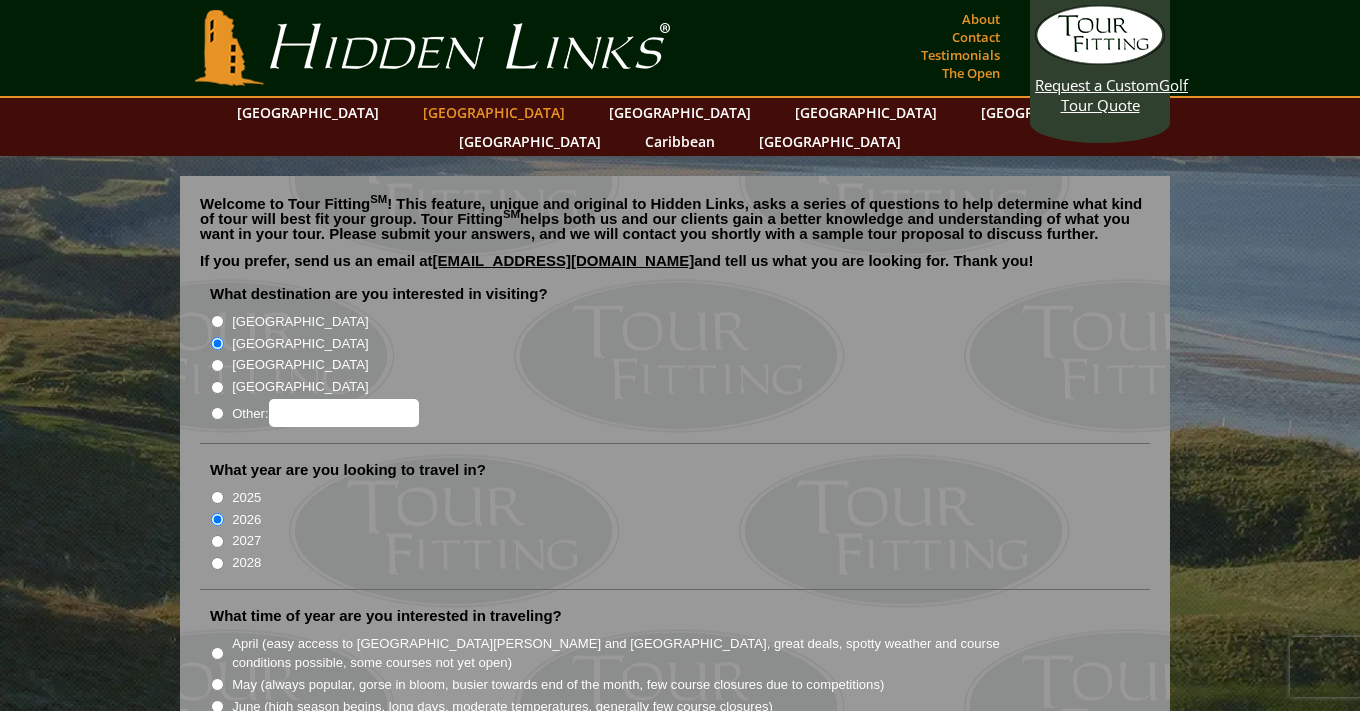click on "[GEOGRAPHIC_DATA]" at bounding box center [494, 112] 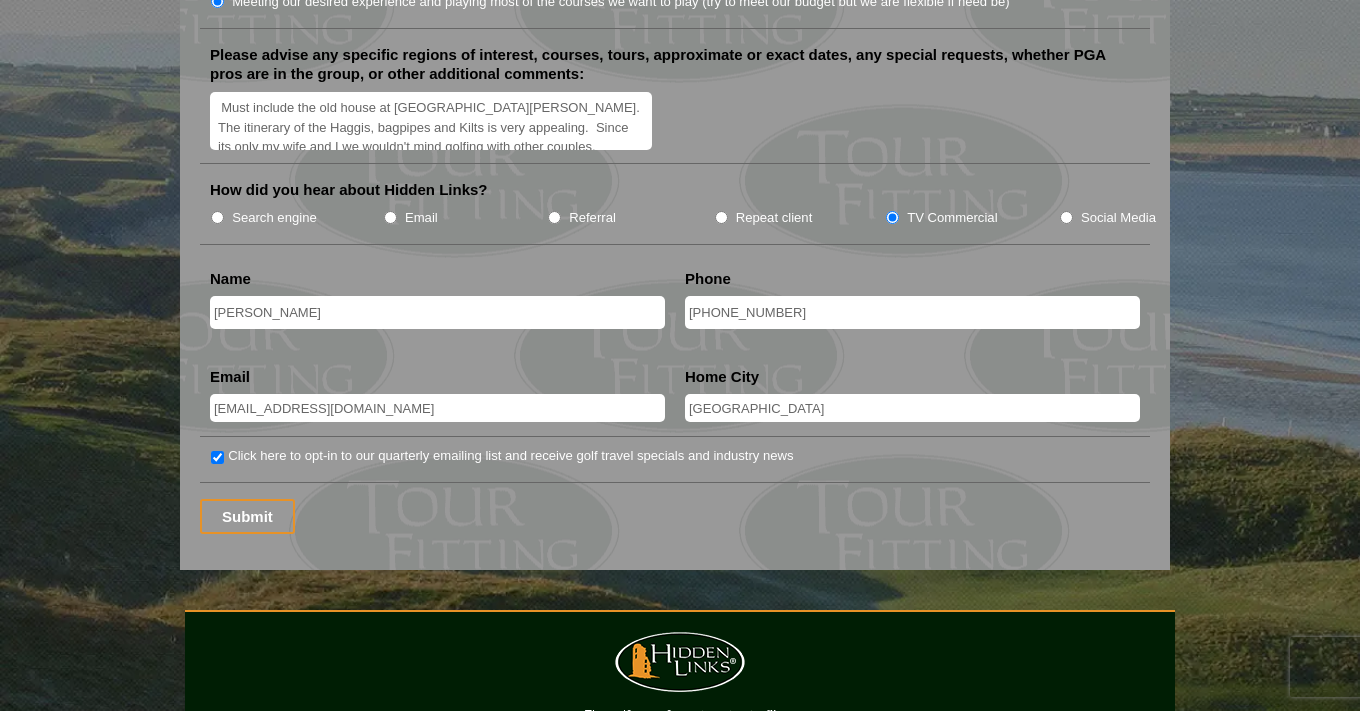 scroll, scrollTop: 2554, scrollLeft: 0, axis: vertical 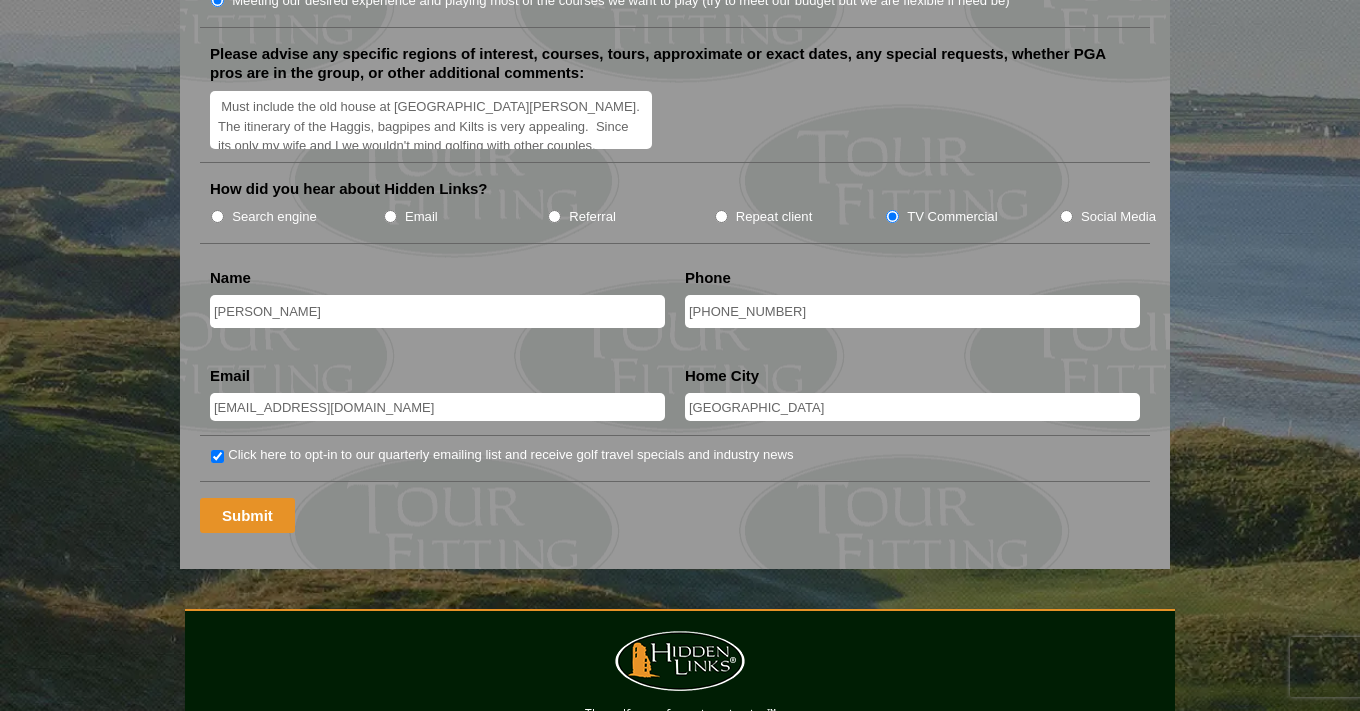 click on "Submit" at bounding box center (247, 515) 